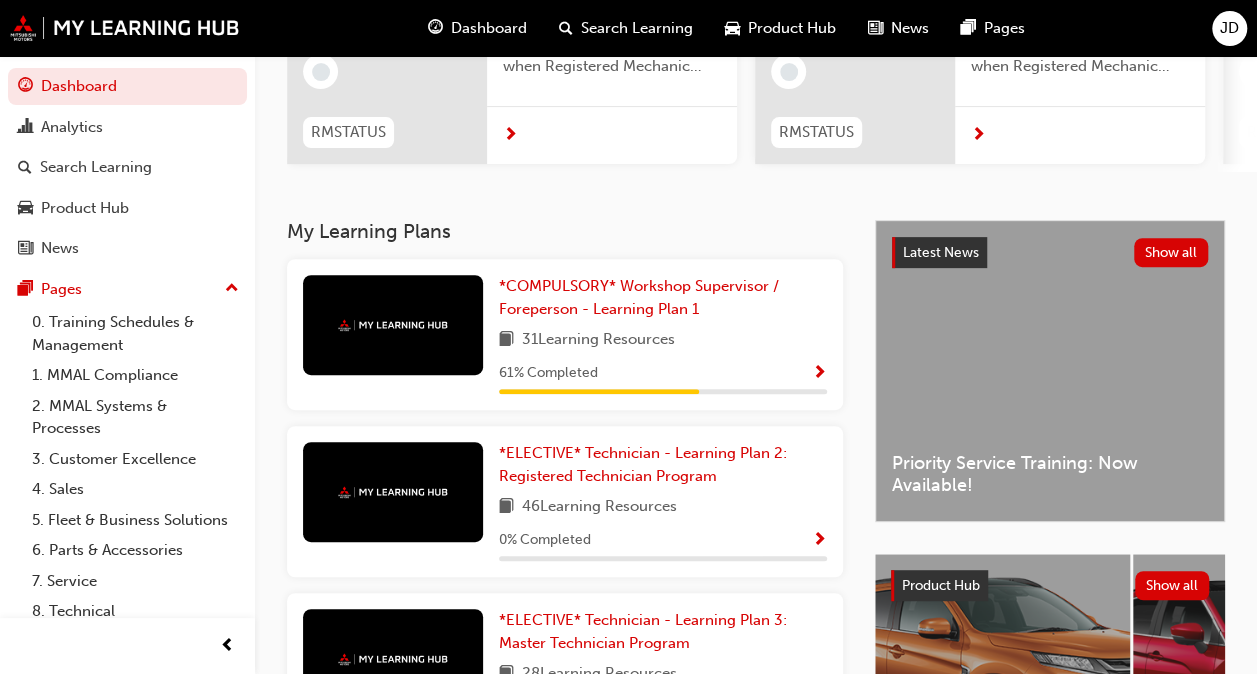 scroll, scrollTop: 362, scrollLeft: 0, axis: vertical 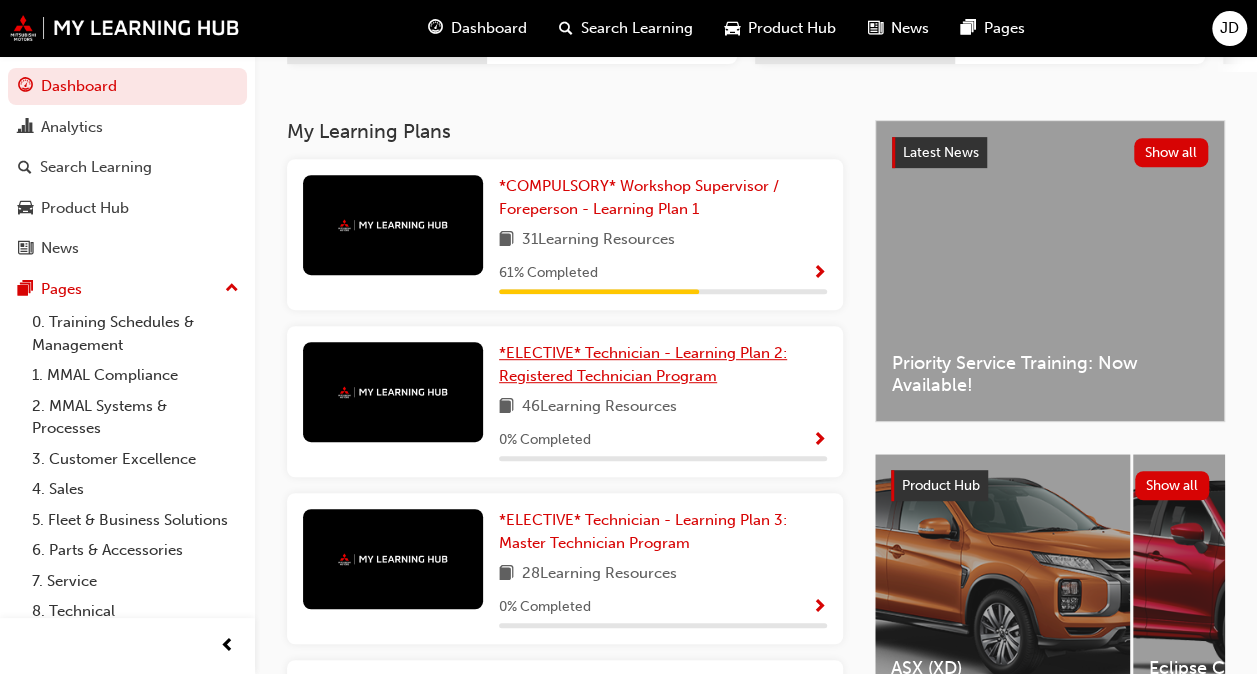 click on "*ELECTIVE* Technician - Learning Plan 2: Registered Technician Program" at bounding box center (643, 364) 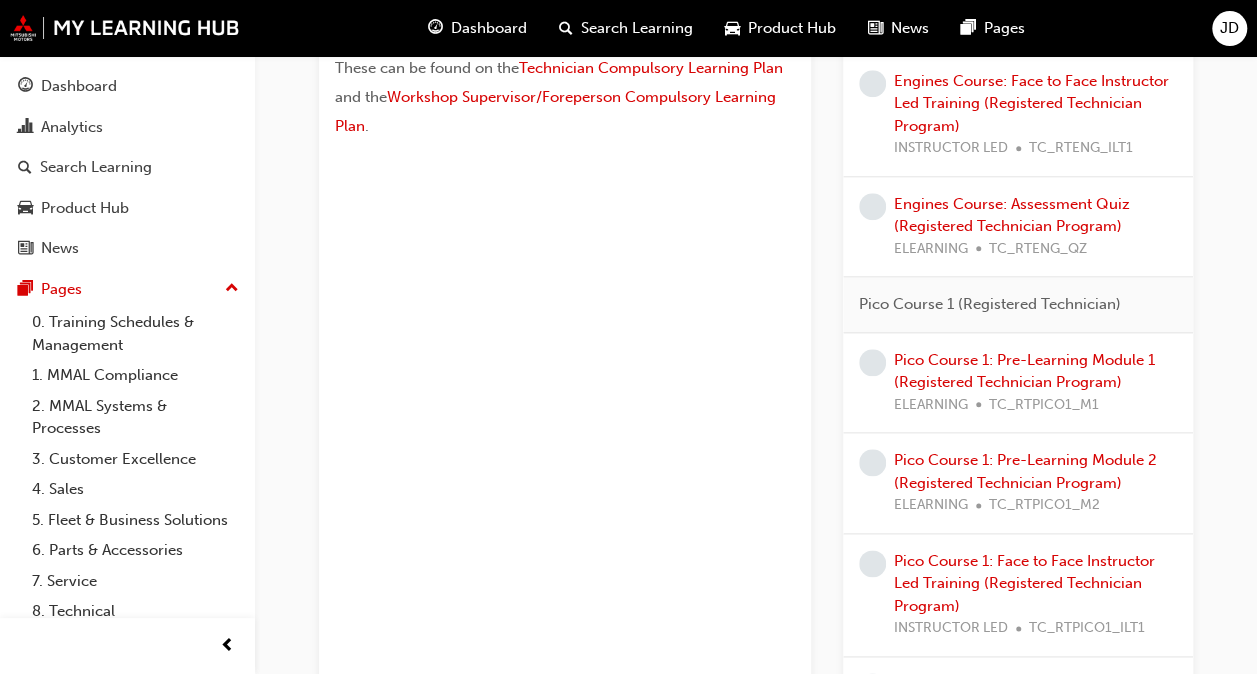 scroll, scrollTop: 1000, scrollLeft: 0, axis: vertical 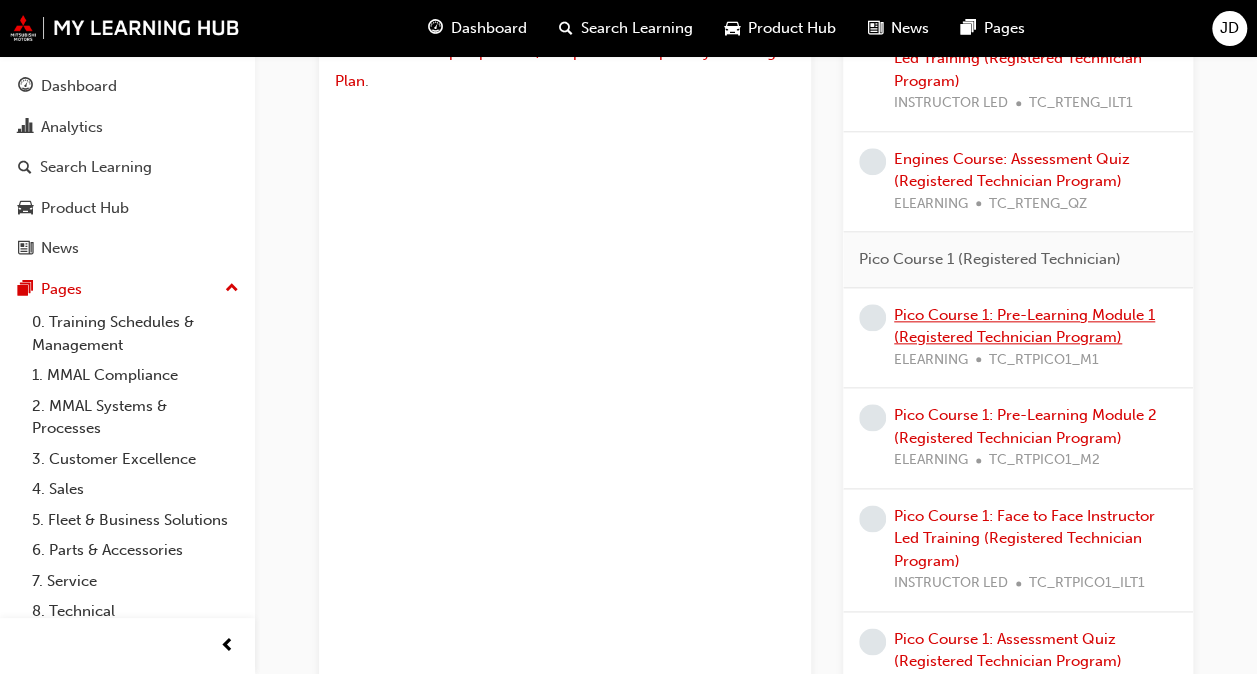 click on "Pico Course 1: Pre-Learning Module 1 (Registered Technician Program)" at bounding box center (1024, 326) 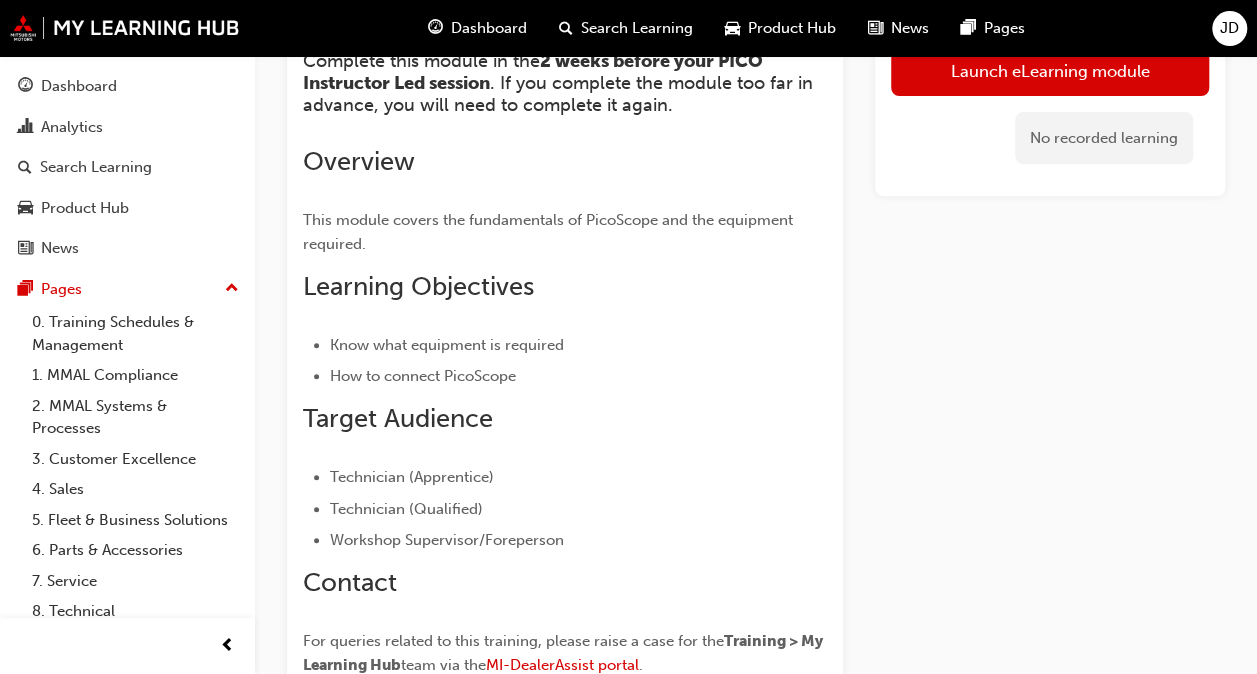 scroll, scrollTop: 0, scrollLeft: 0, axis: both 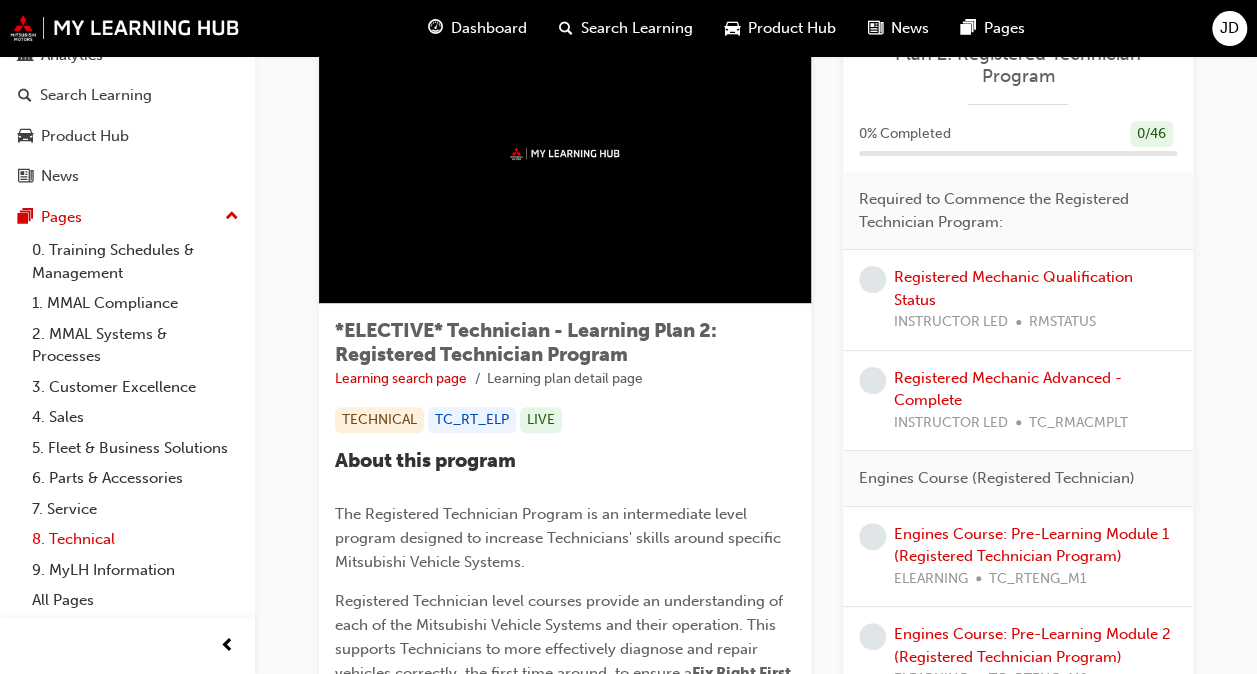 click on "8. Technical" at bounding box center [135, 539] 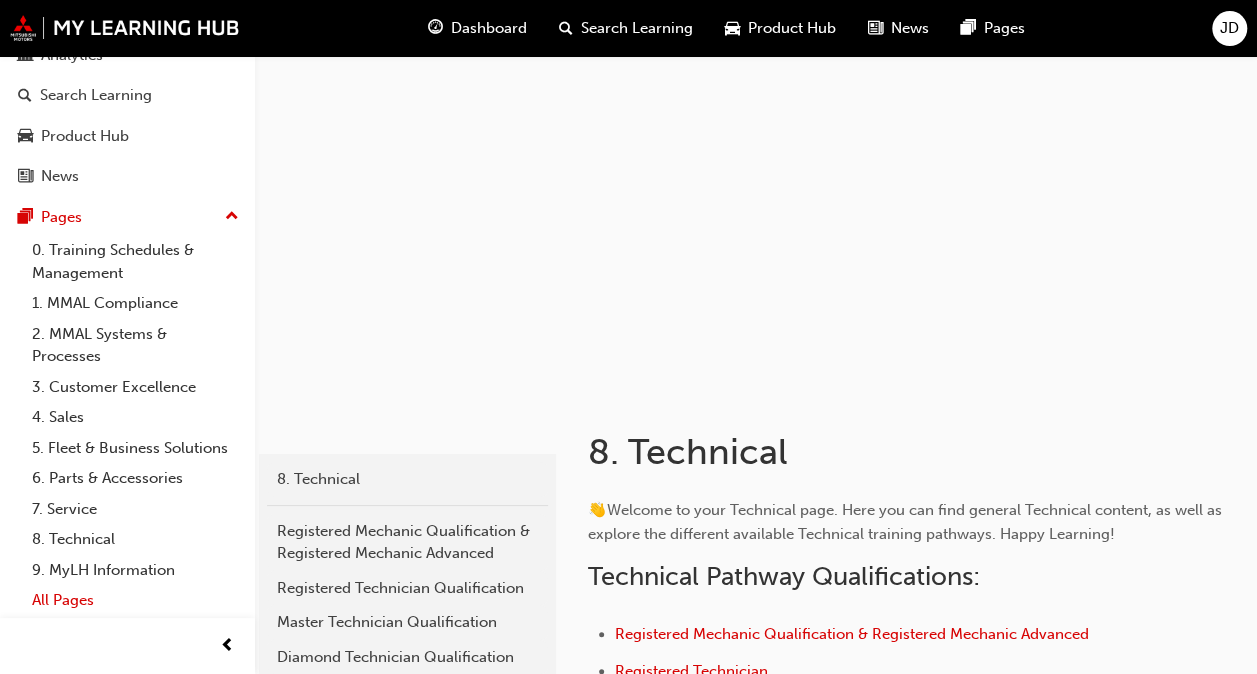 click on "All Pages" at bounding box center (135, 600) 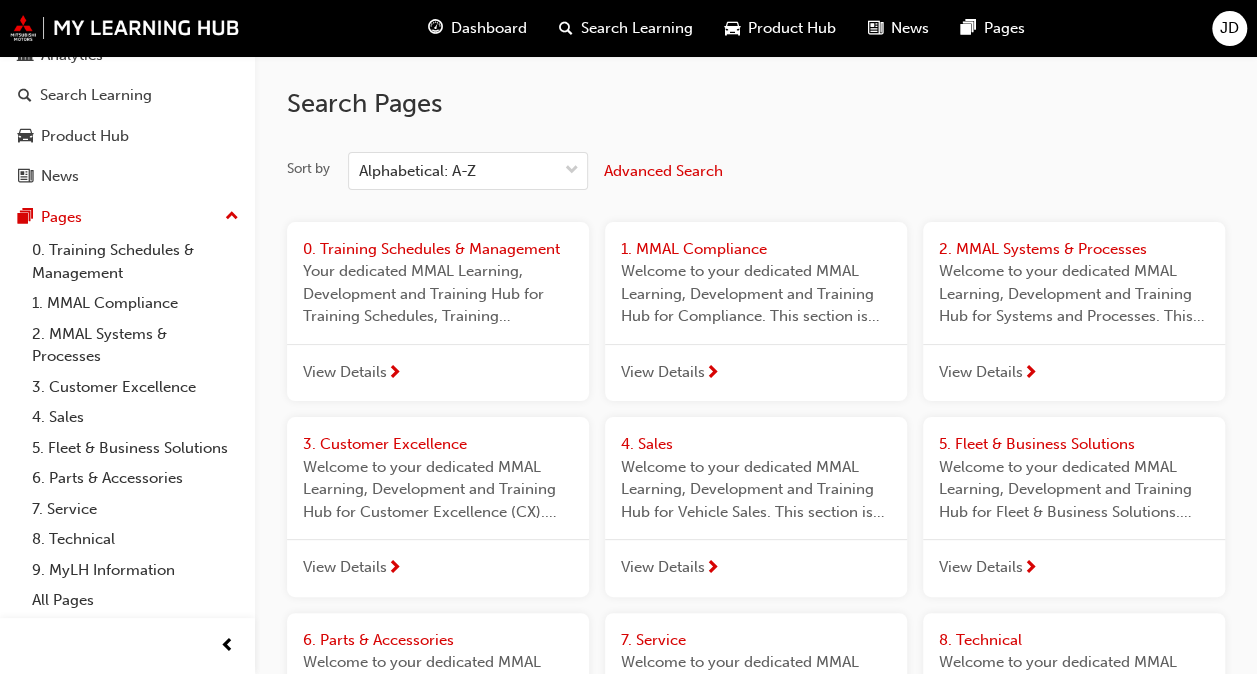 click on "View Details" at bounding box center (345, 372) 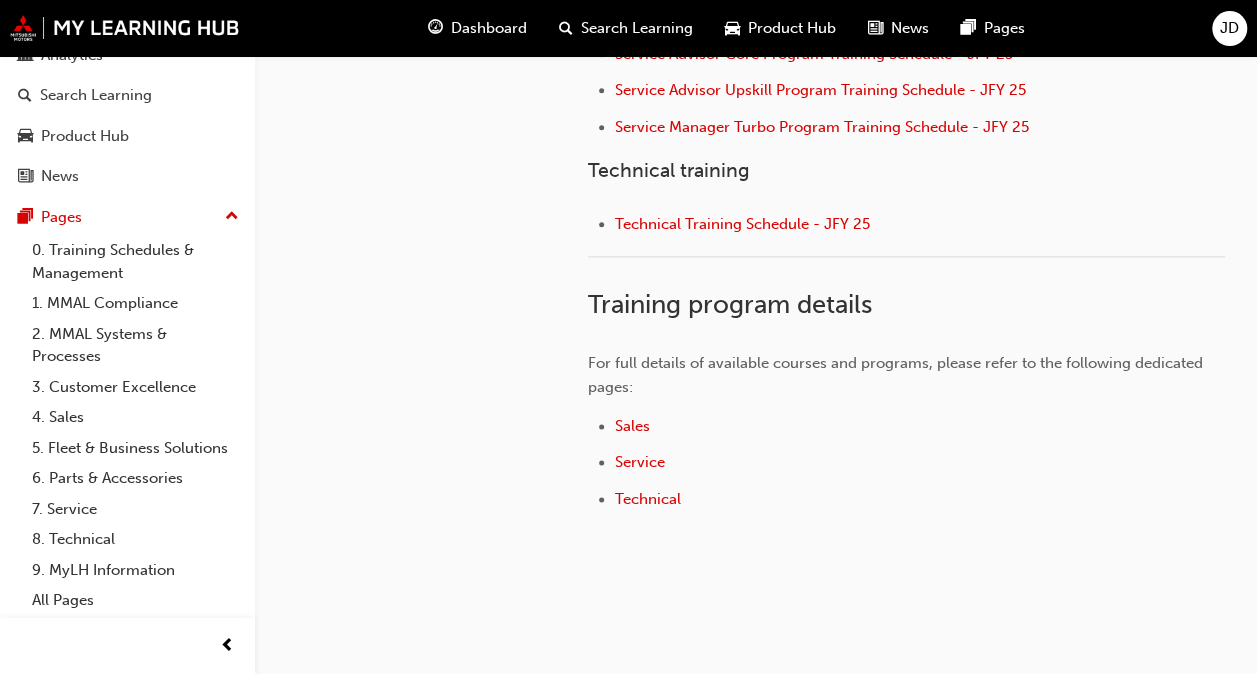 scroll, scrollTop: 1000, scrollLeft: 0, axis: vertical 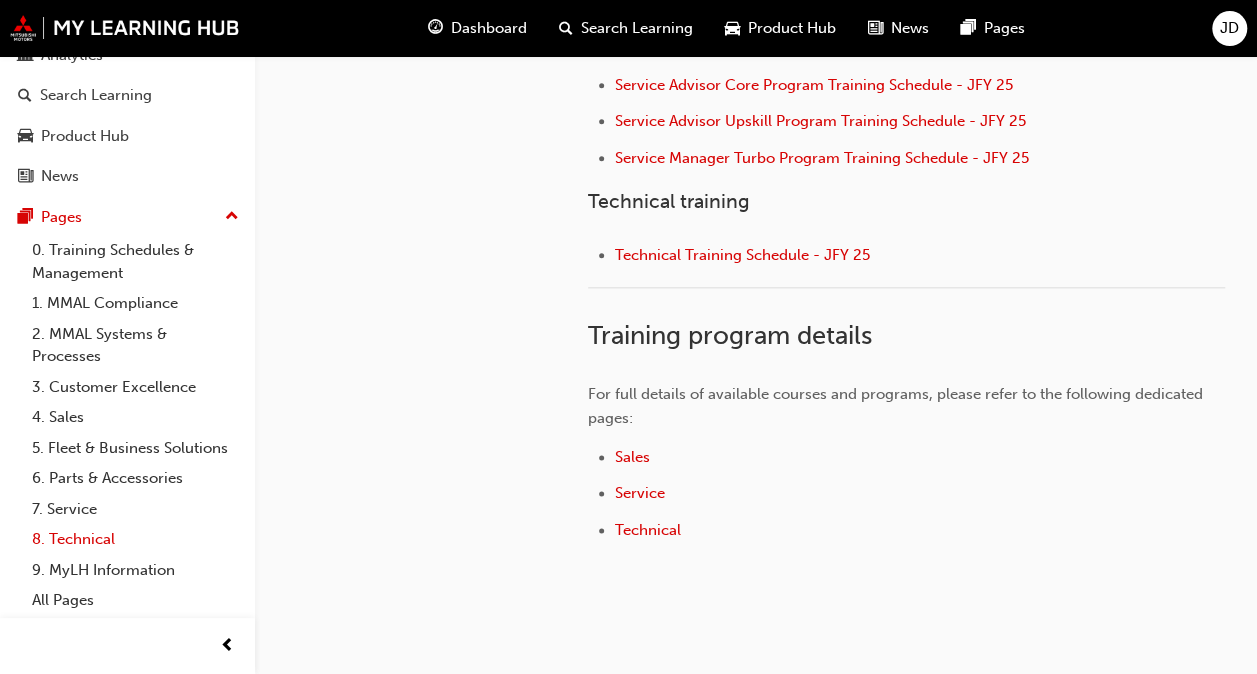 click on "8. Technical" at bounding box center [135, 539] 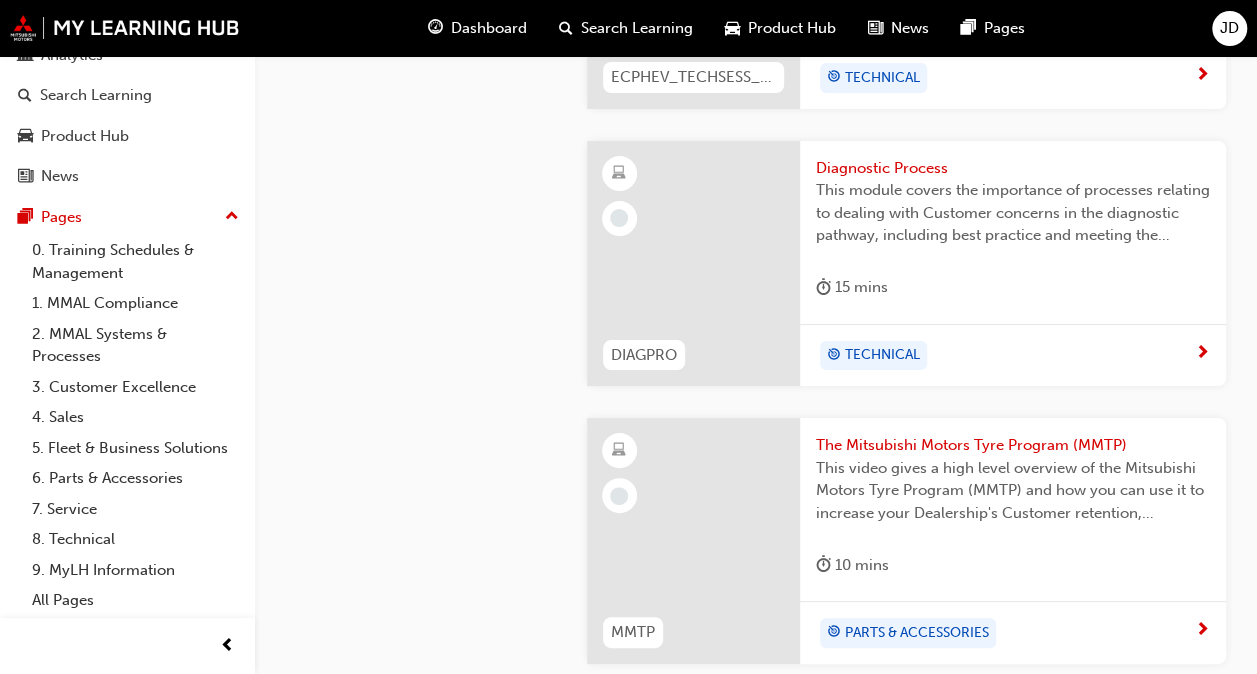 scroll, scrollTop: 3800, scrollLeft: 0, axis: vertical 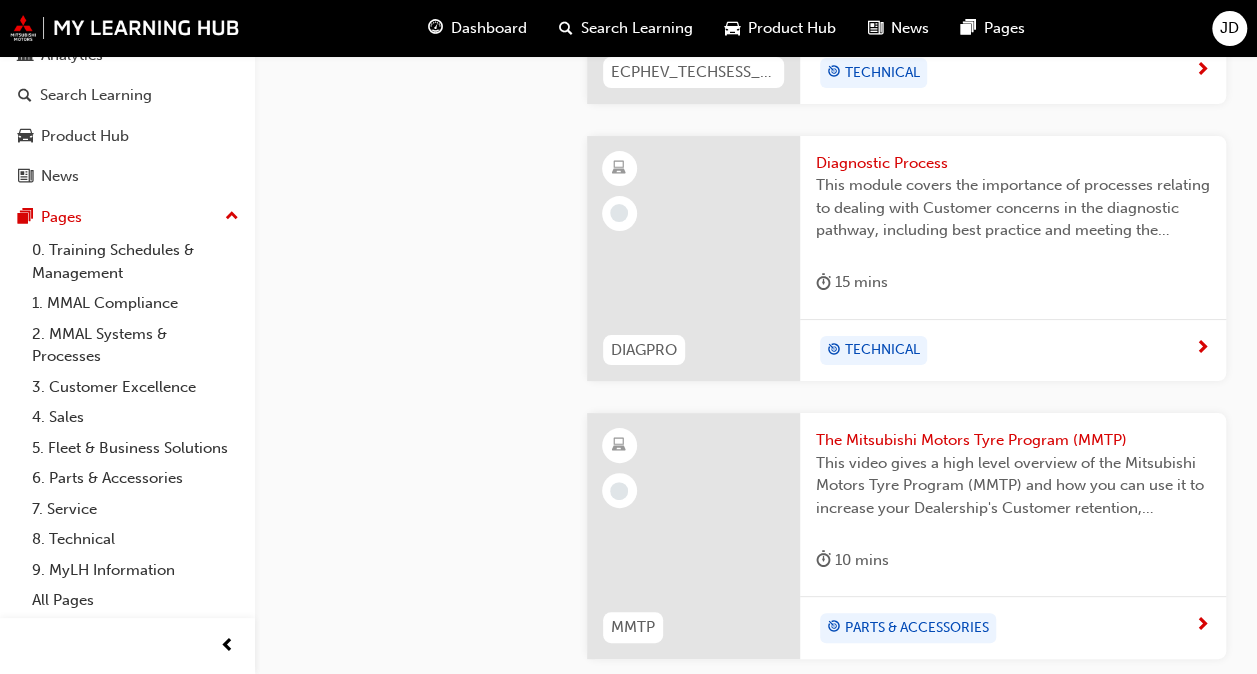 click on "TECHNICAL" at bounding box center (1005, 351) 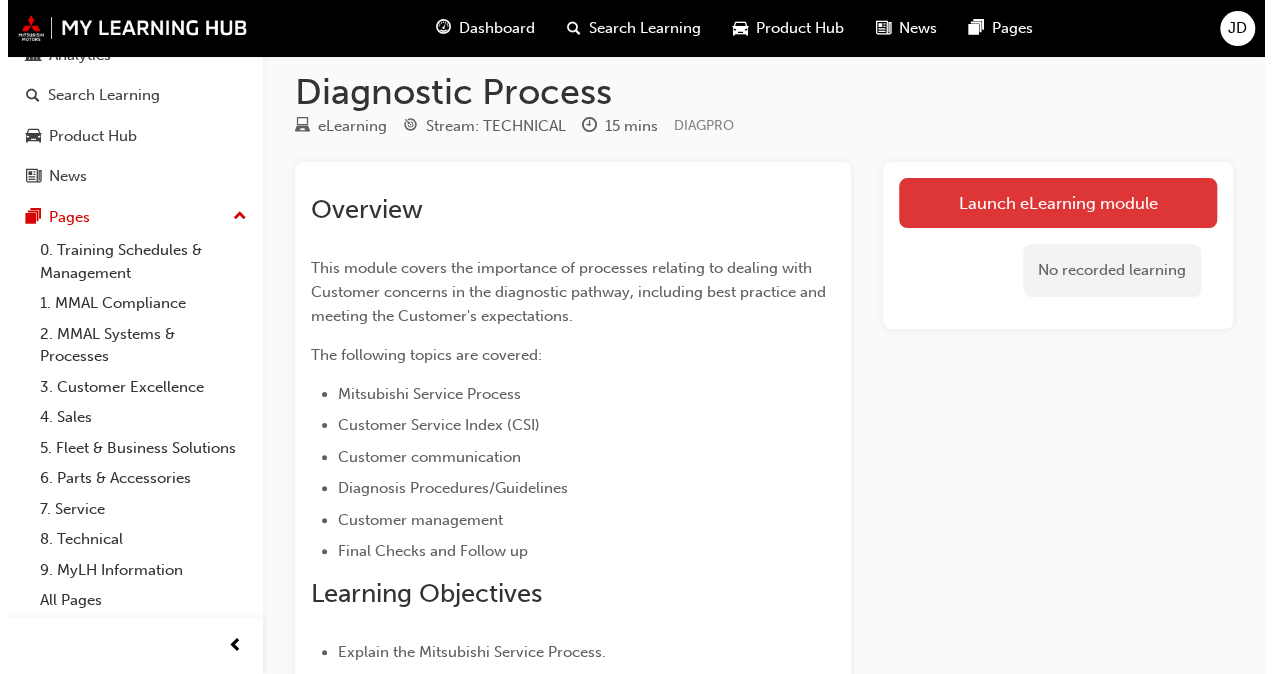scroll, scrollTop: 0, scrollLeft: 0, axis: both 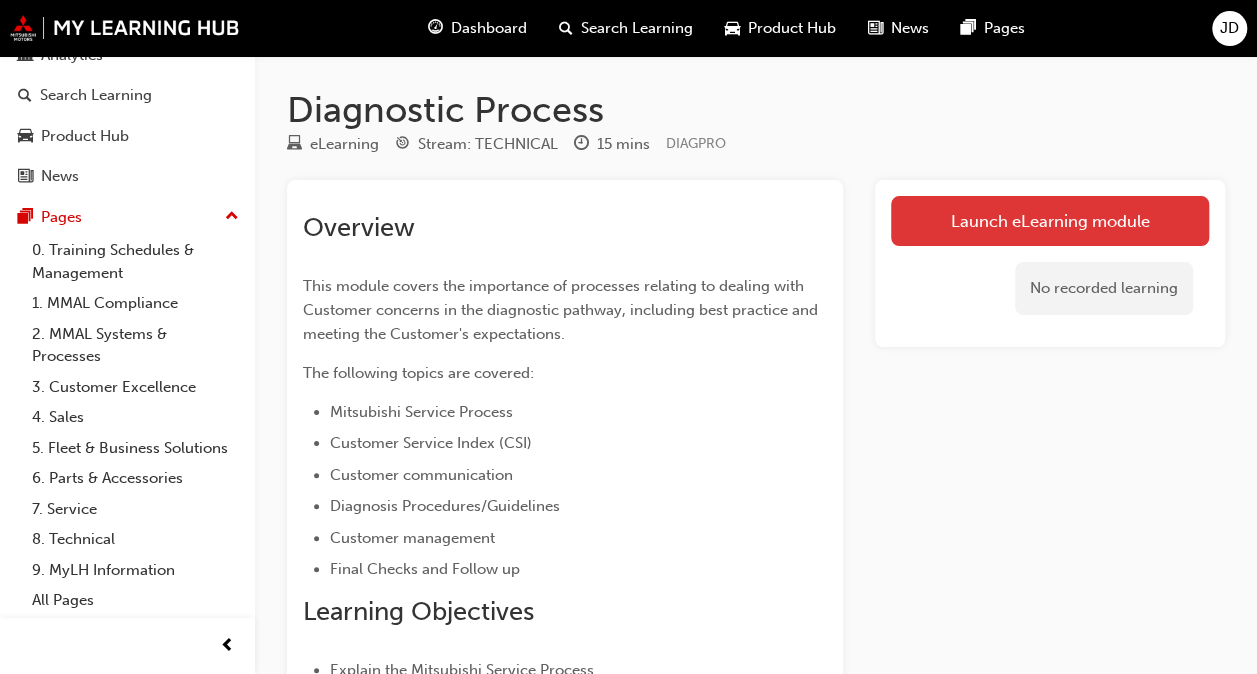 click on "Launch eLearning module" at bounding box center (1050, 221) 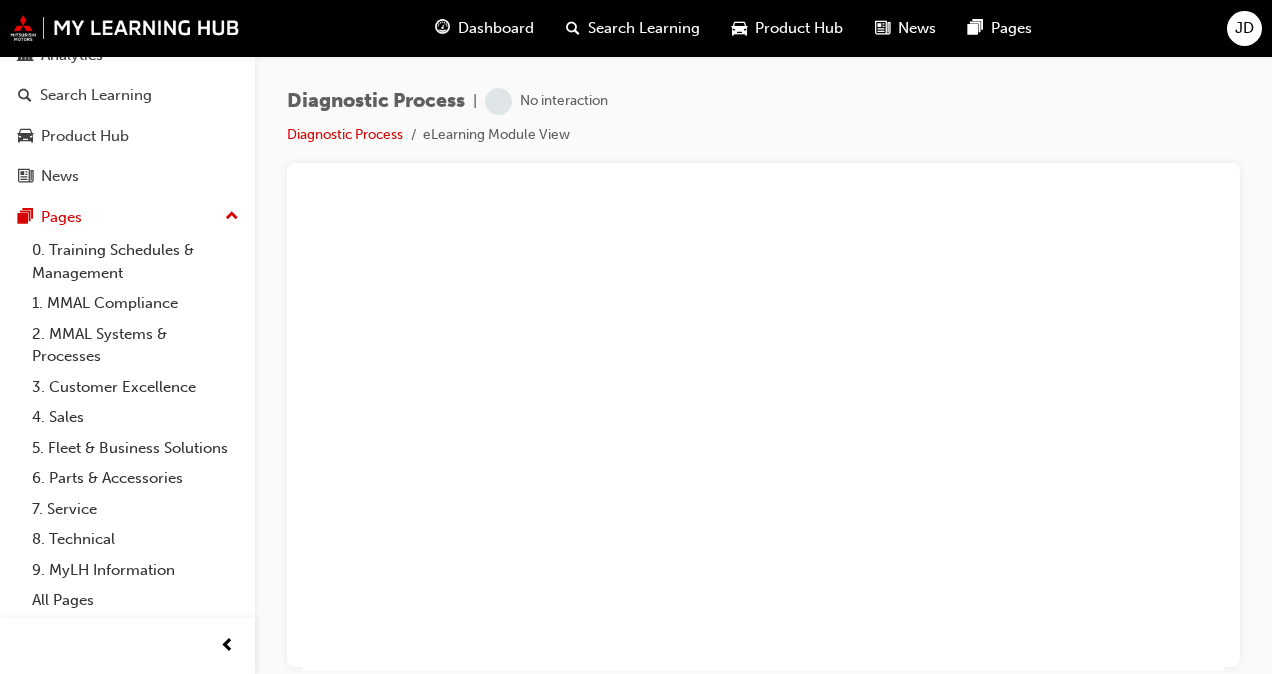 scroll, scrollTop: 0, scrollLeft: 0, axis: both 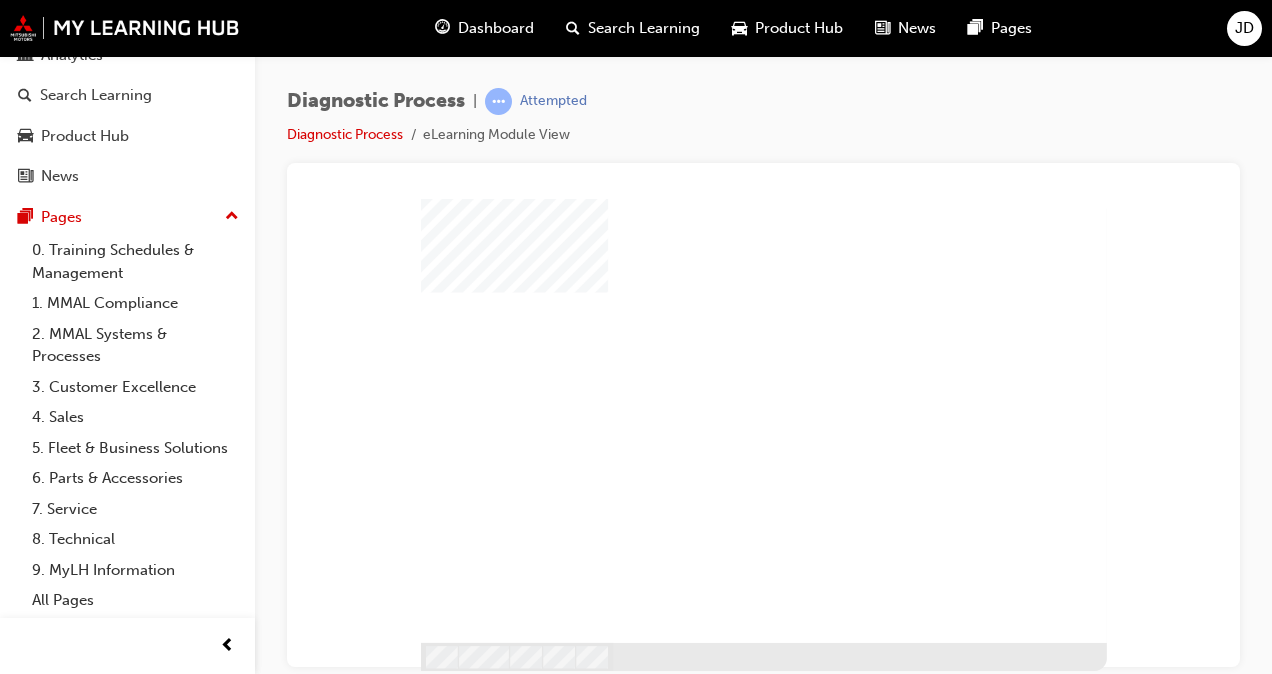 click at bounding box center [728, 384] 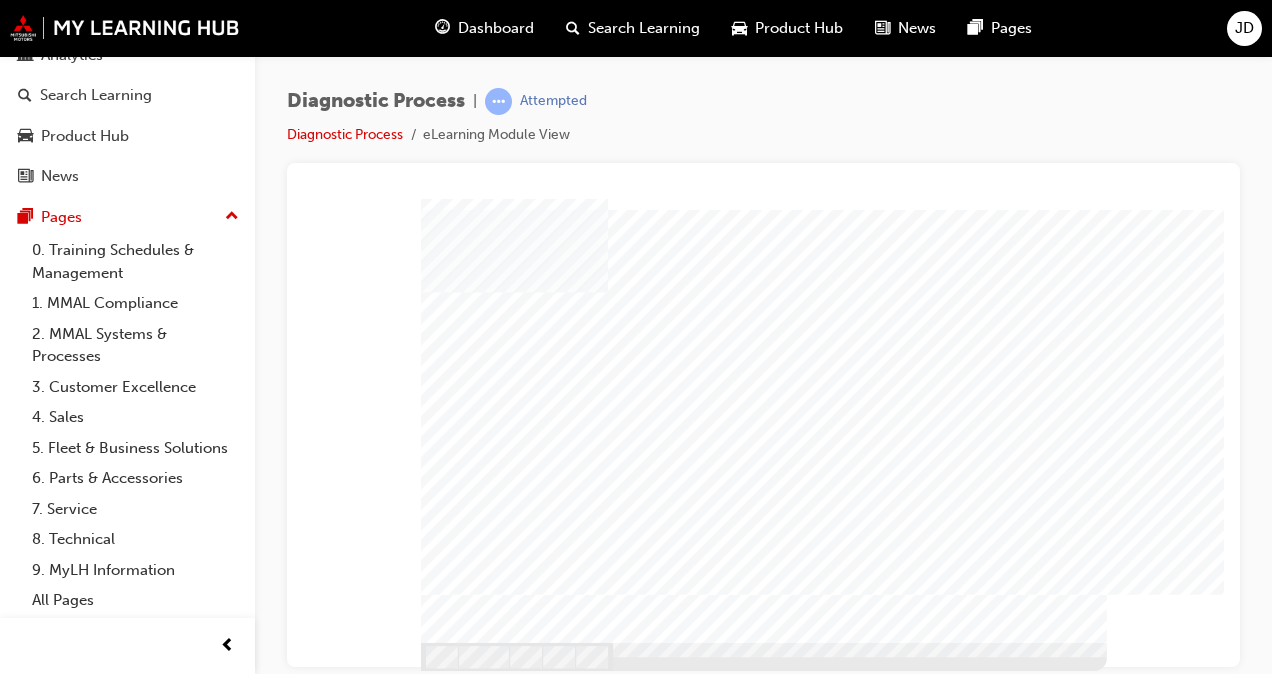 click at bounding box center (763, 206) 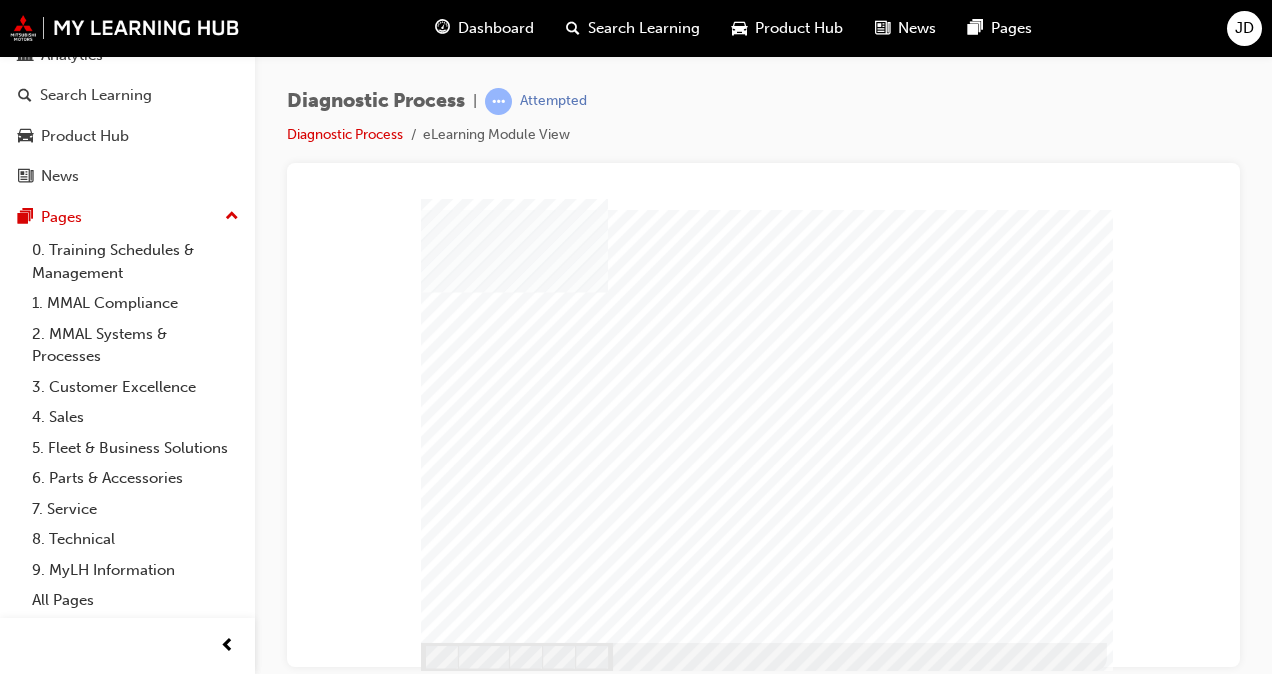 click at bounding box center (446, 1726) 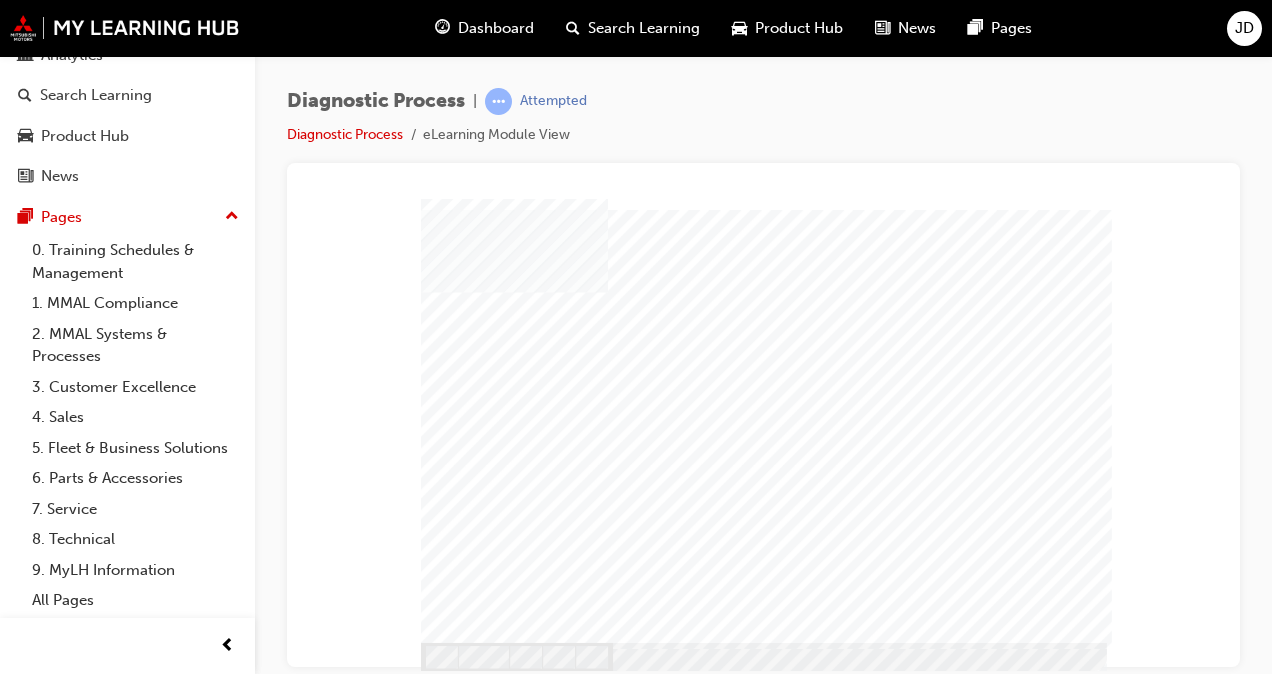 click at bounding box center (446, 1310) 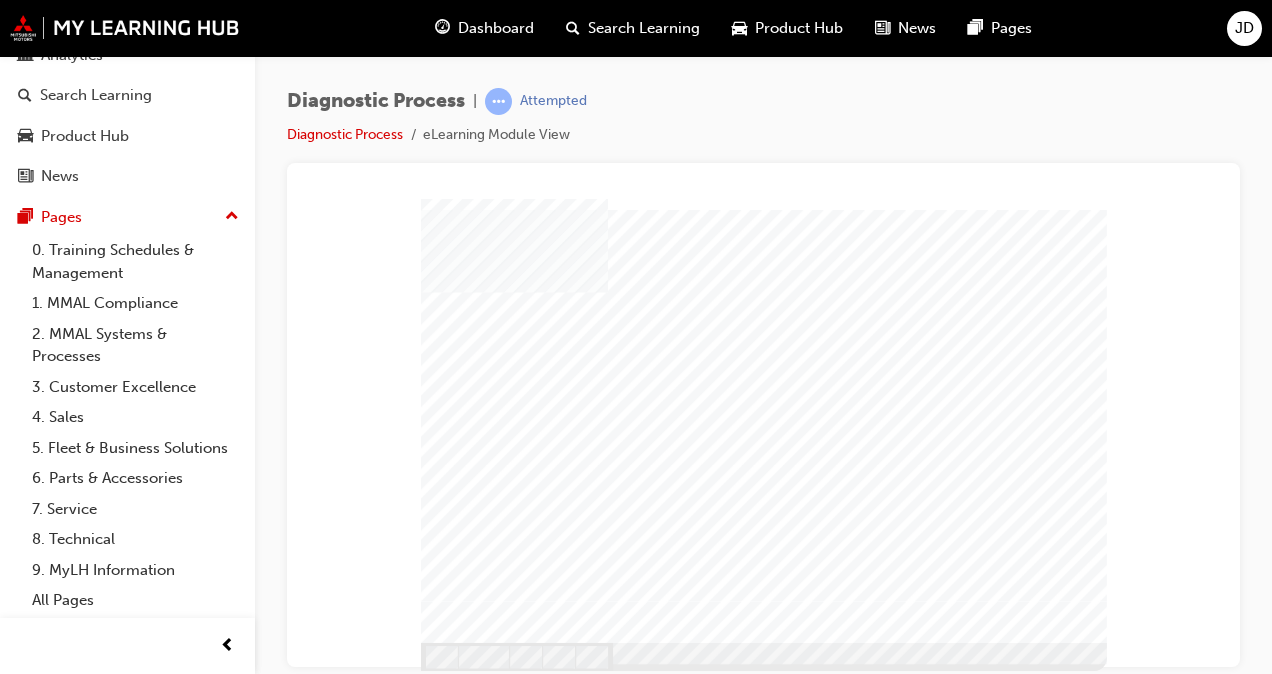 click at bounding box center [461, 1764] 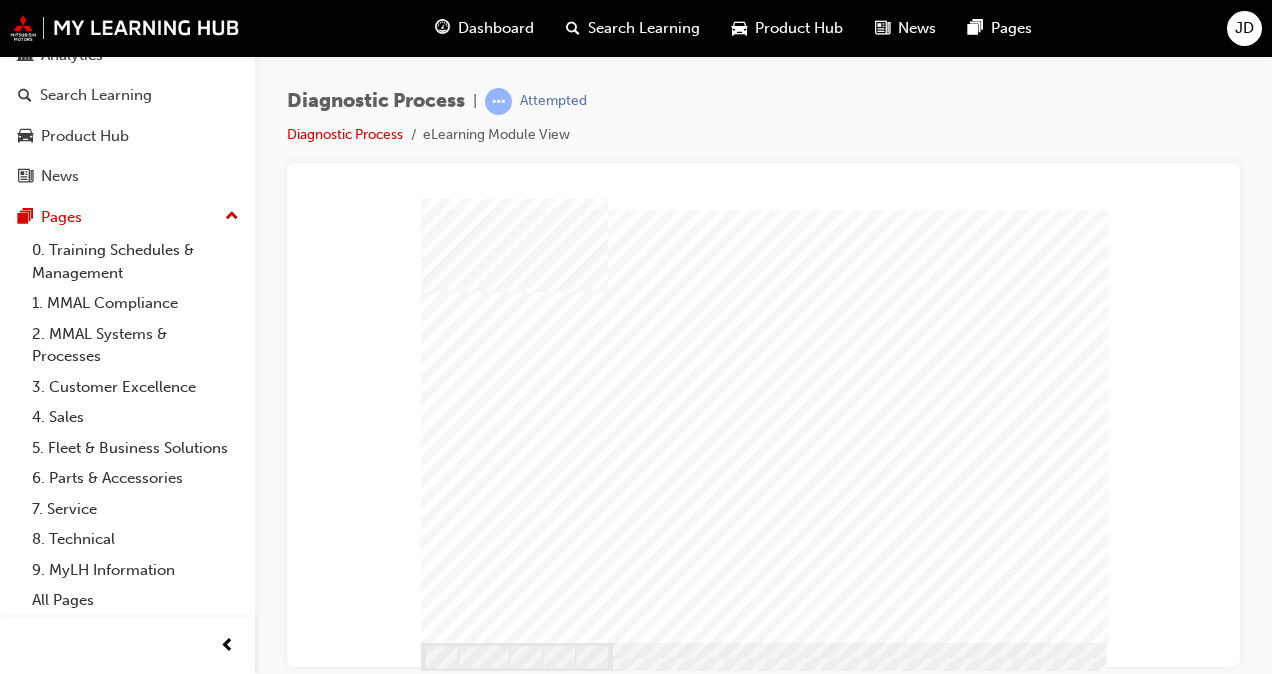 click at bounding box center (764, 1662) 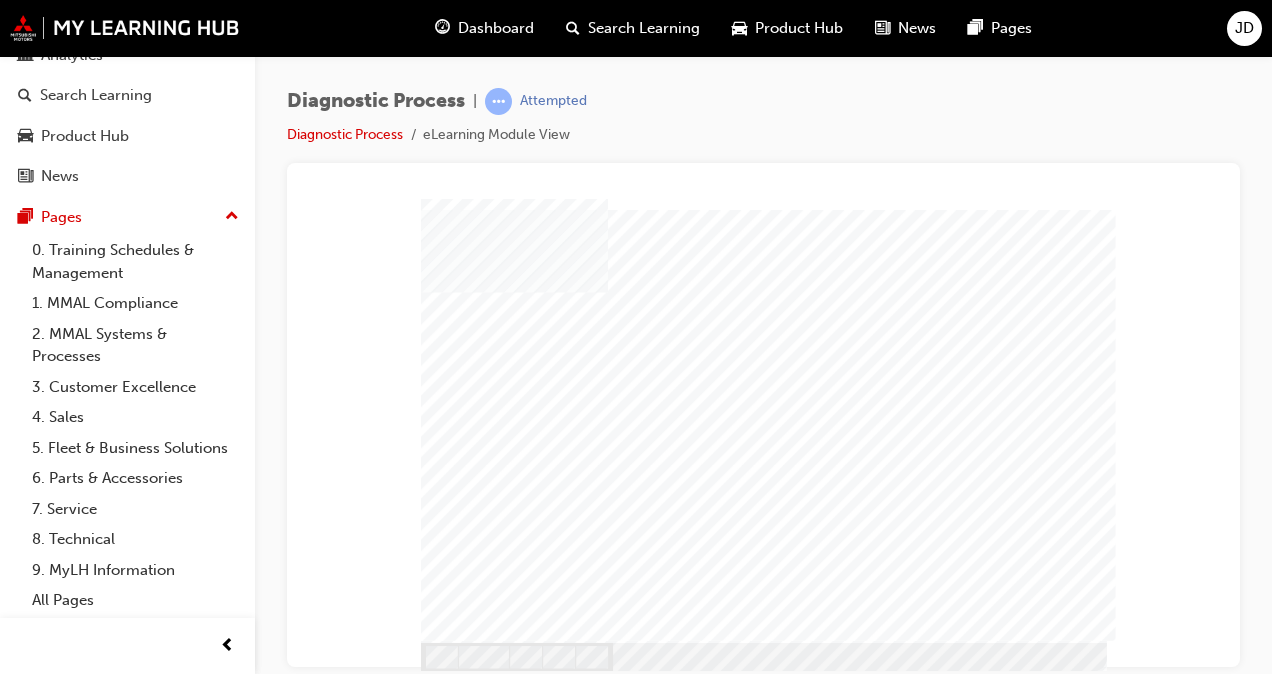 click at bounding box center [768, 857] 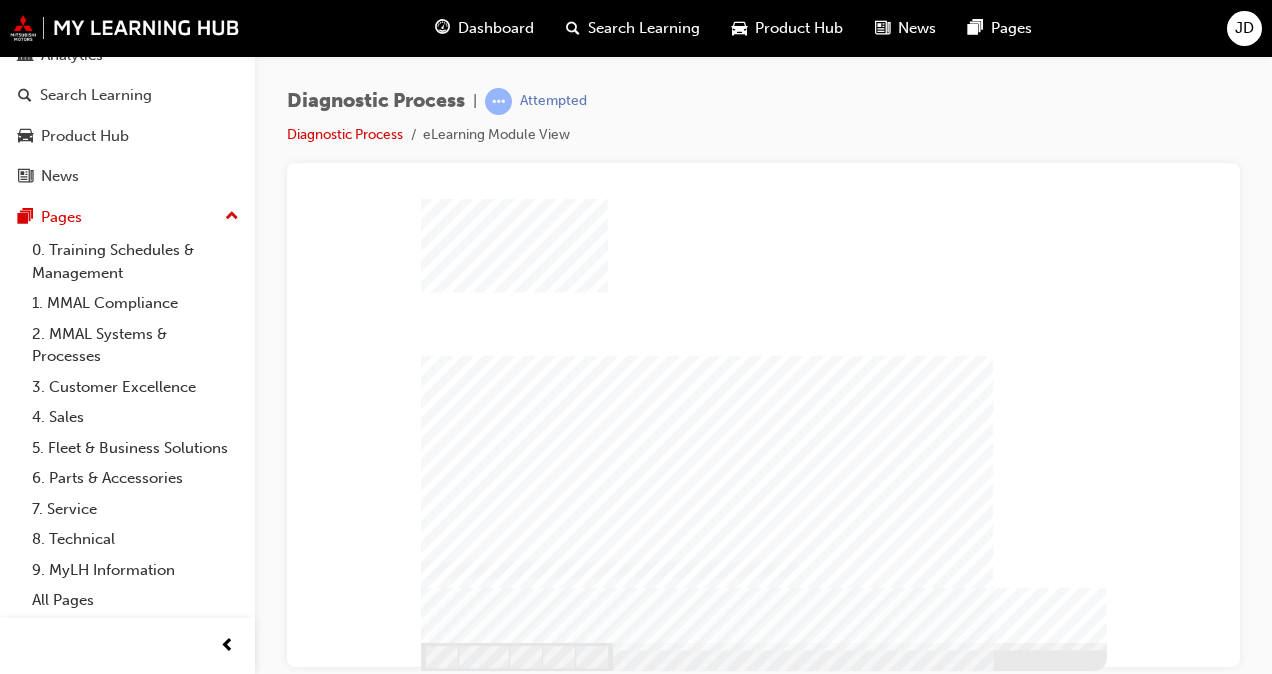 click at bounding box center (446, 1249) 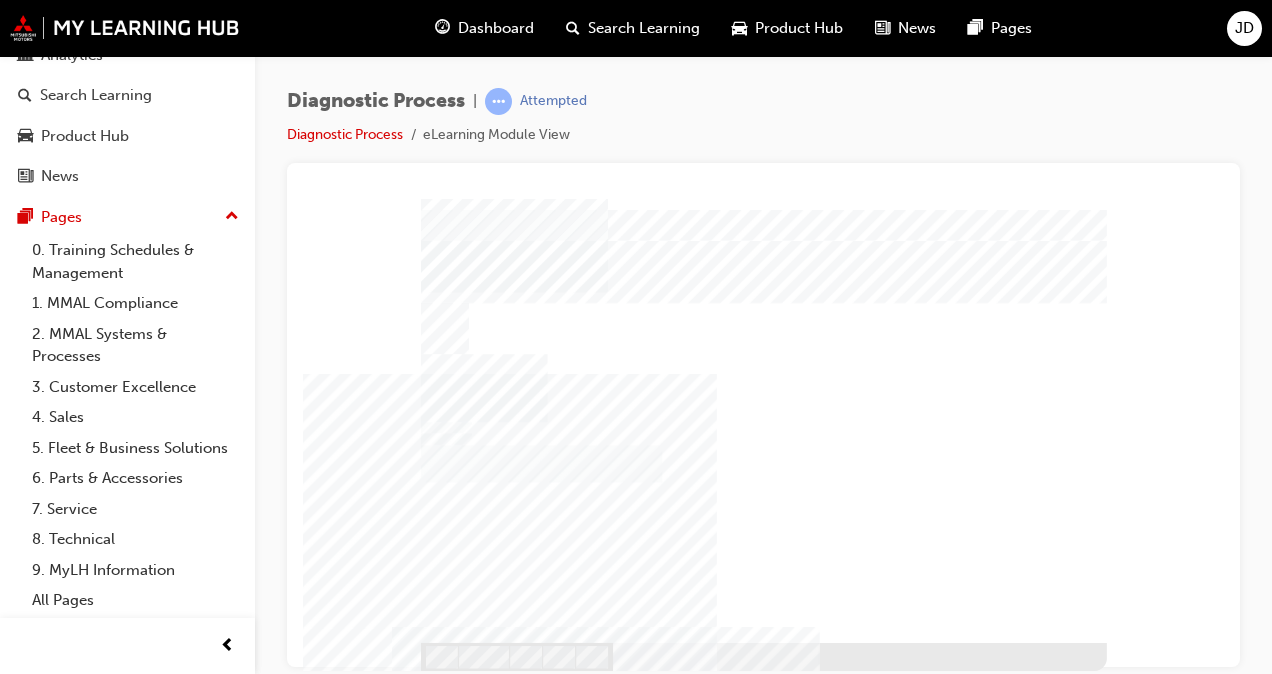 click at bounding box center [446, 871] 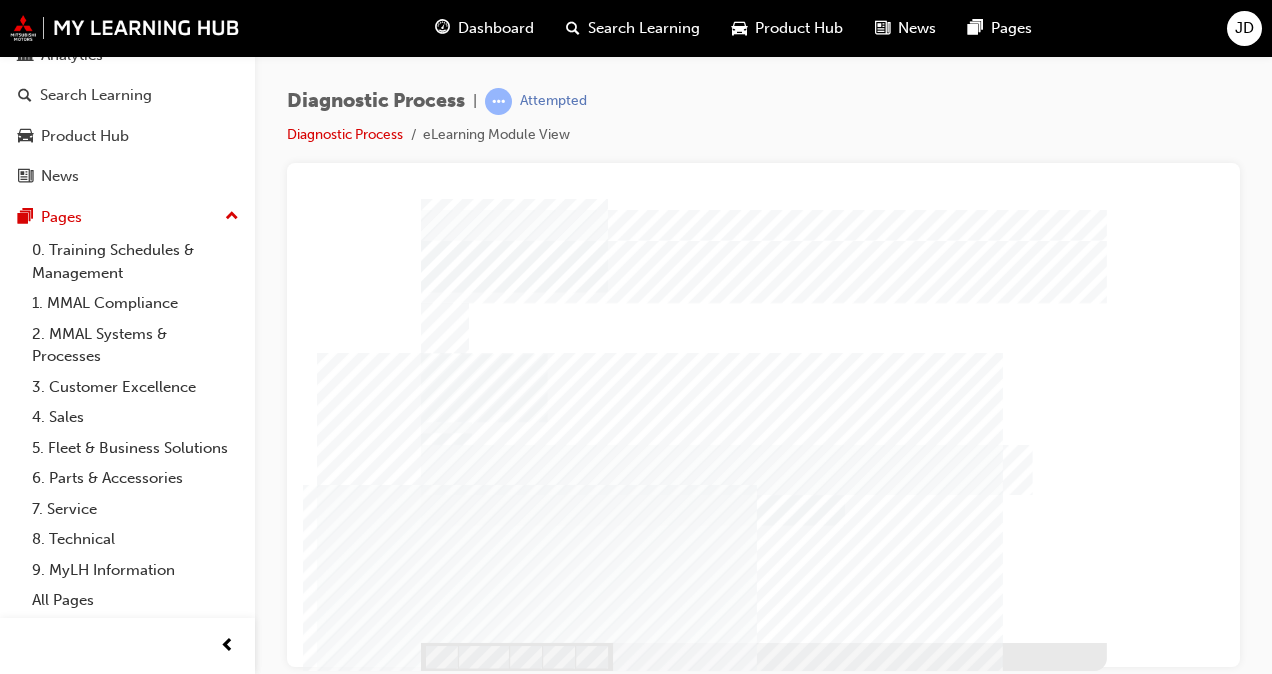 click at bounding box center (446, 871) 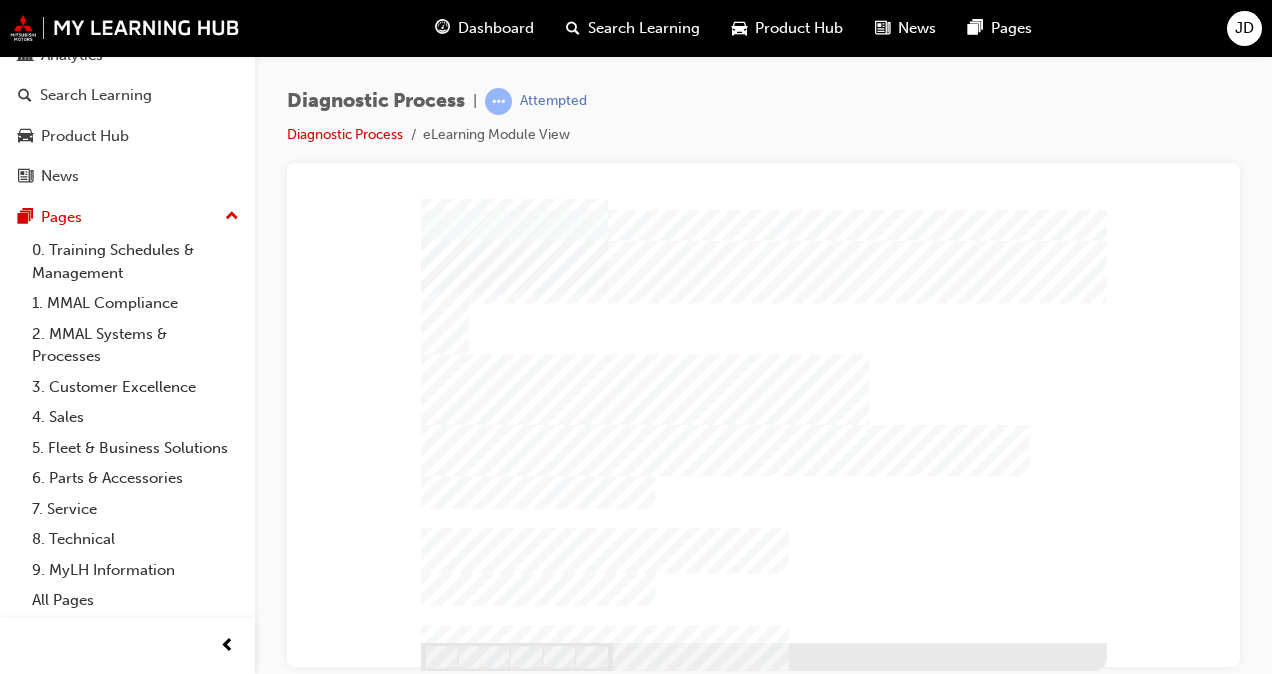 click at bounding box center [465, 1416] 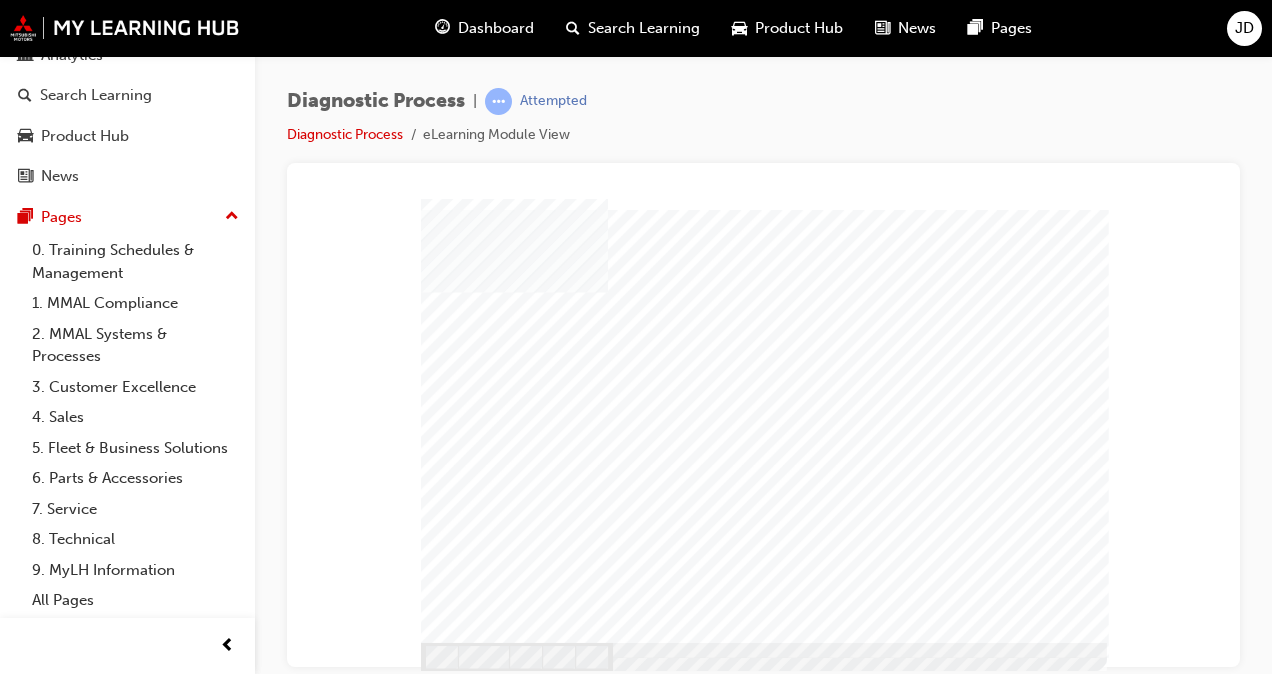 click at bounding box center (446, 1755) 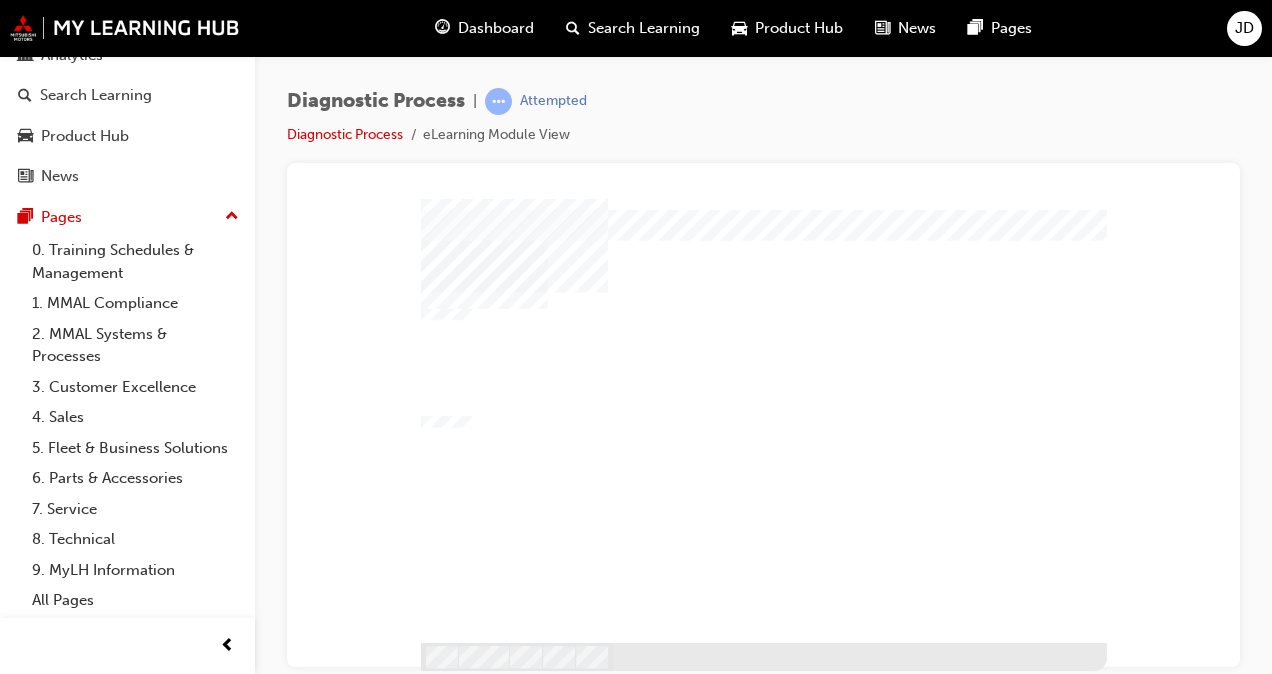 click at bounding box center [446, 758] 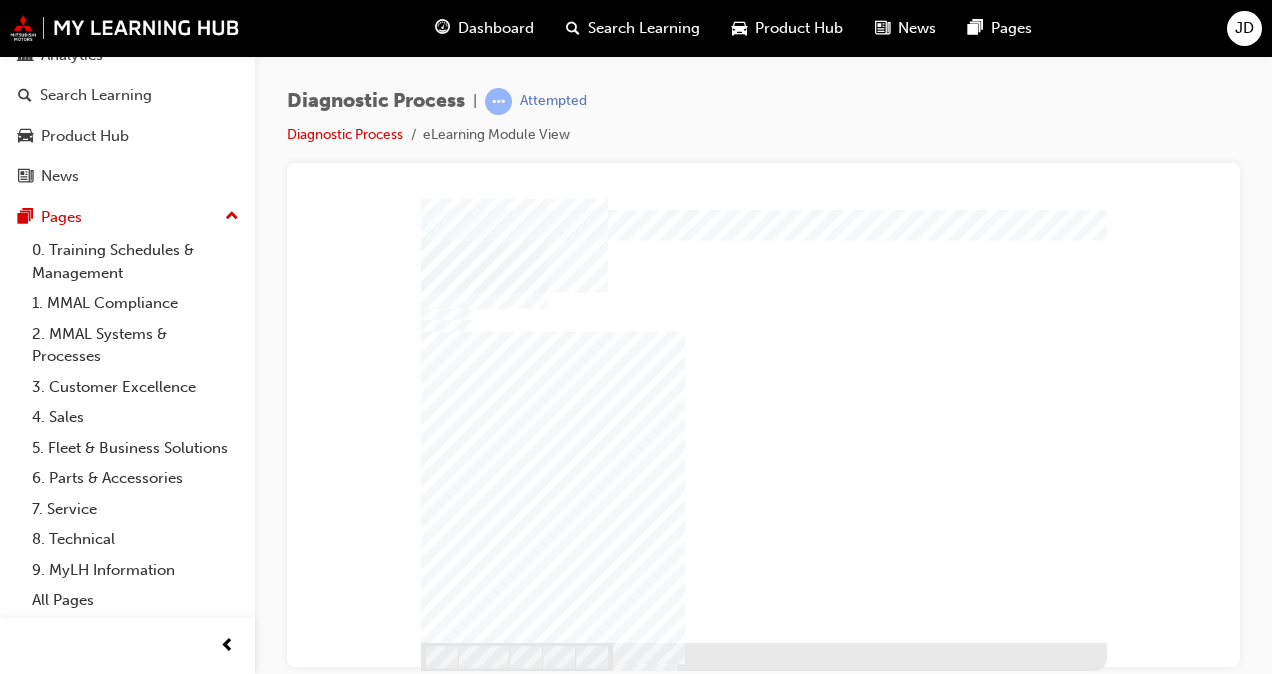 click at bounding box center [446, 758] 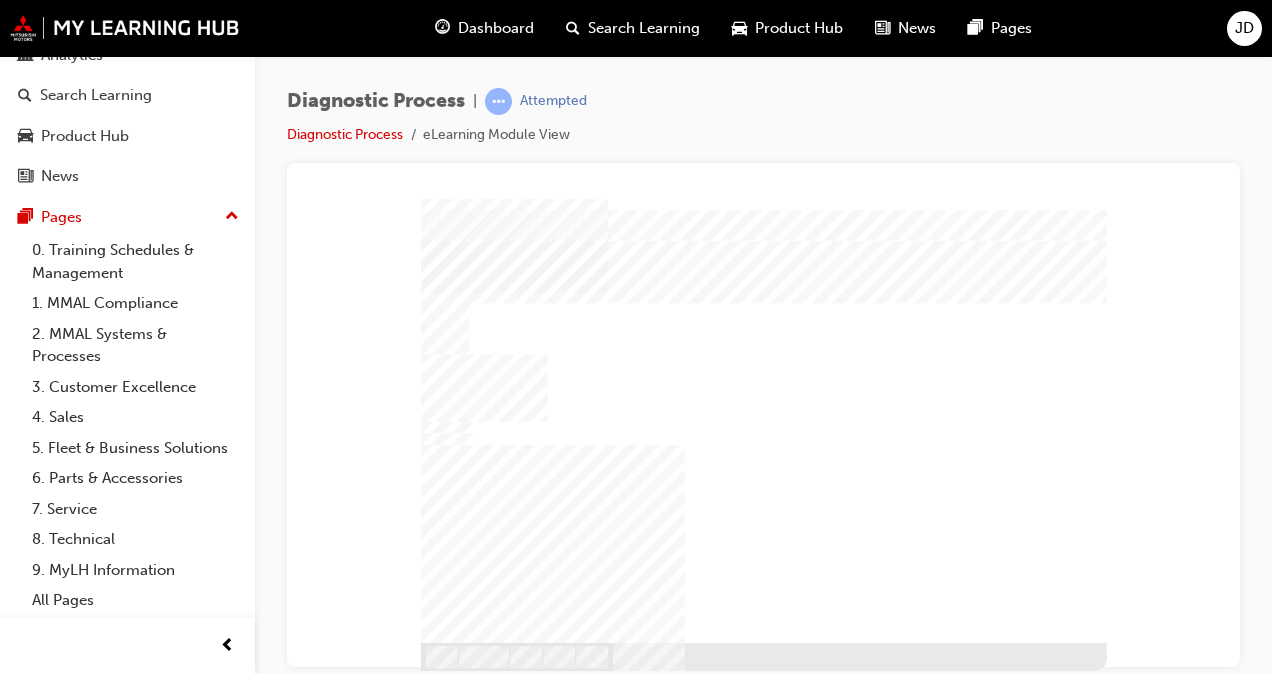 click at bounding box center [764, 657] 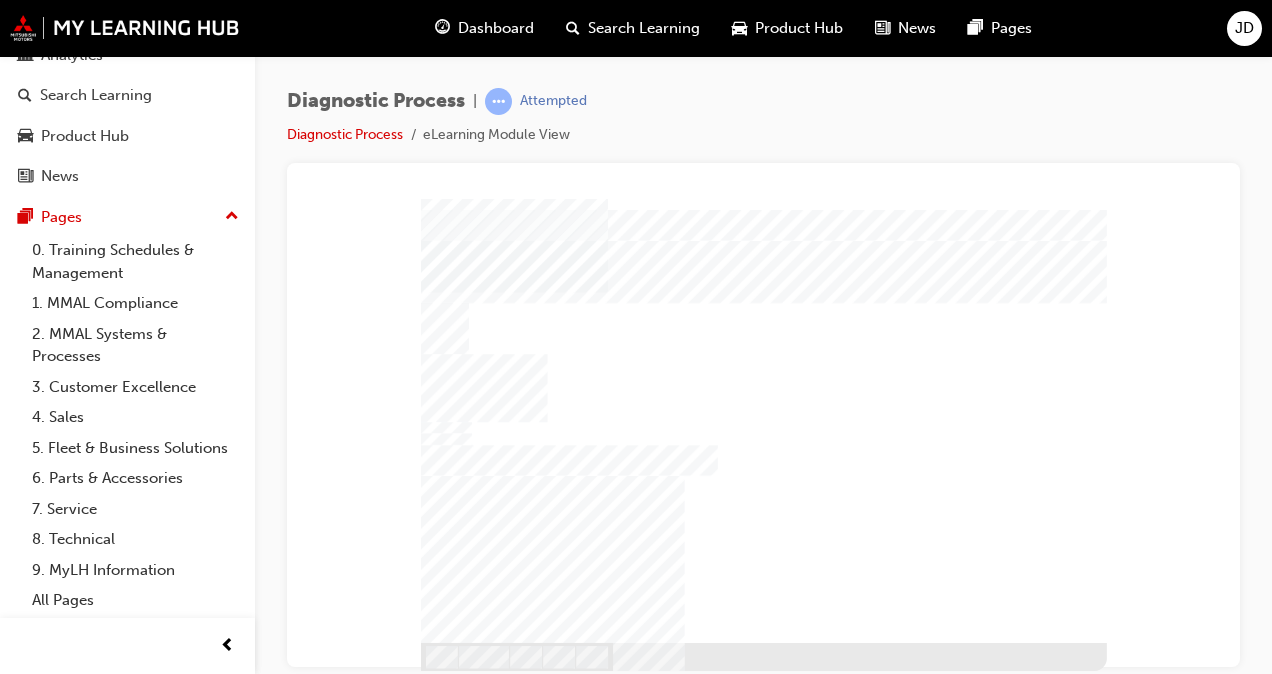 click at bounding box center [764, 657] 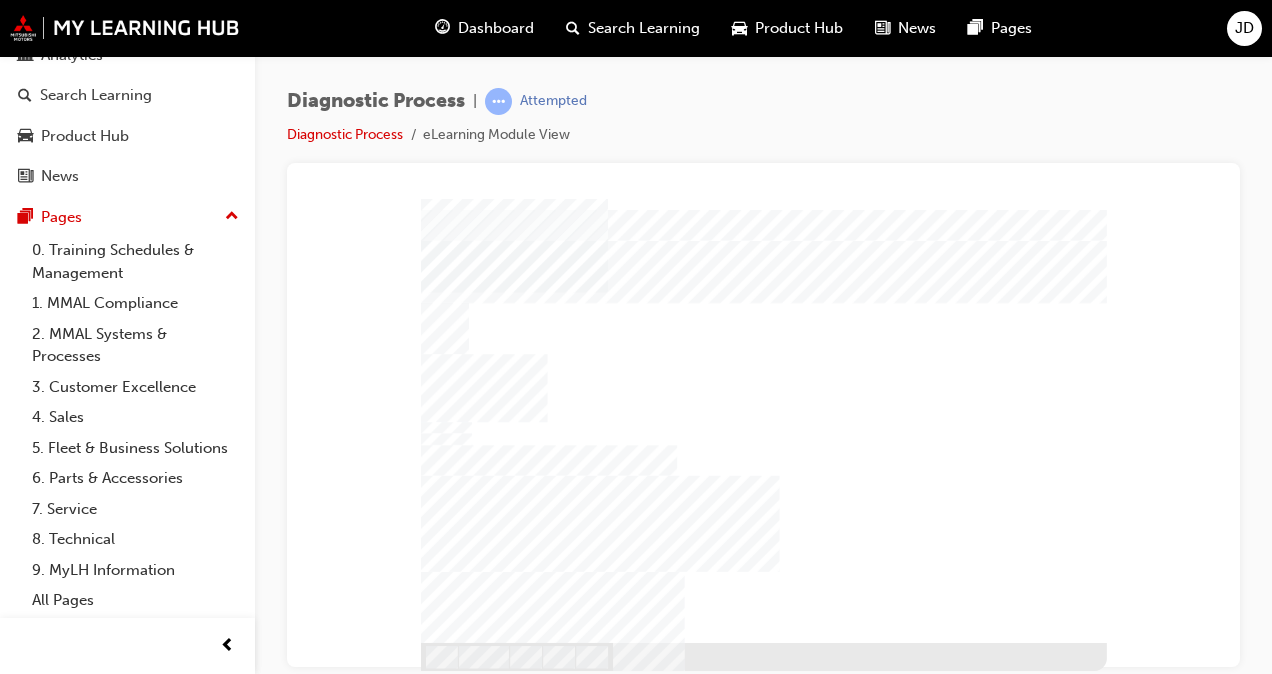 click at bounding box center [764, 657] 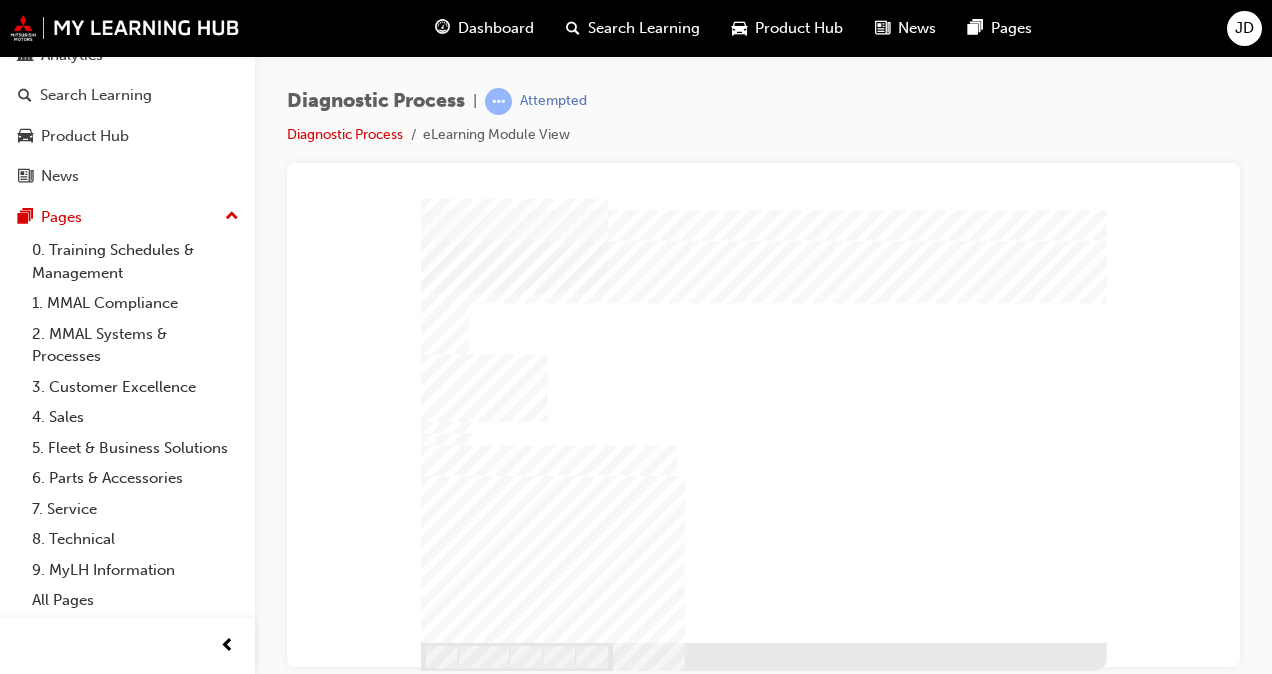click at bounding box center (446, 871) 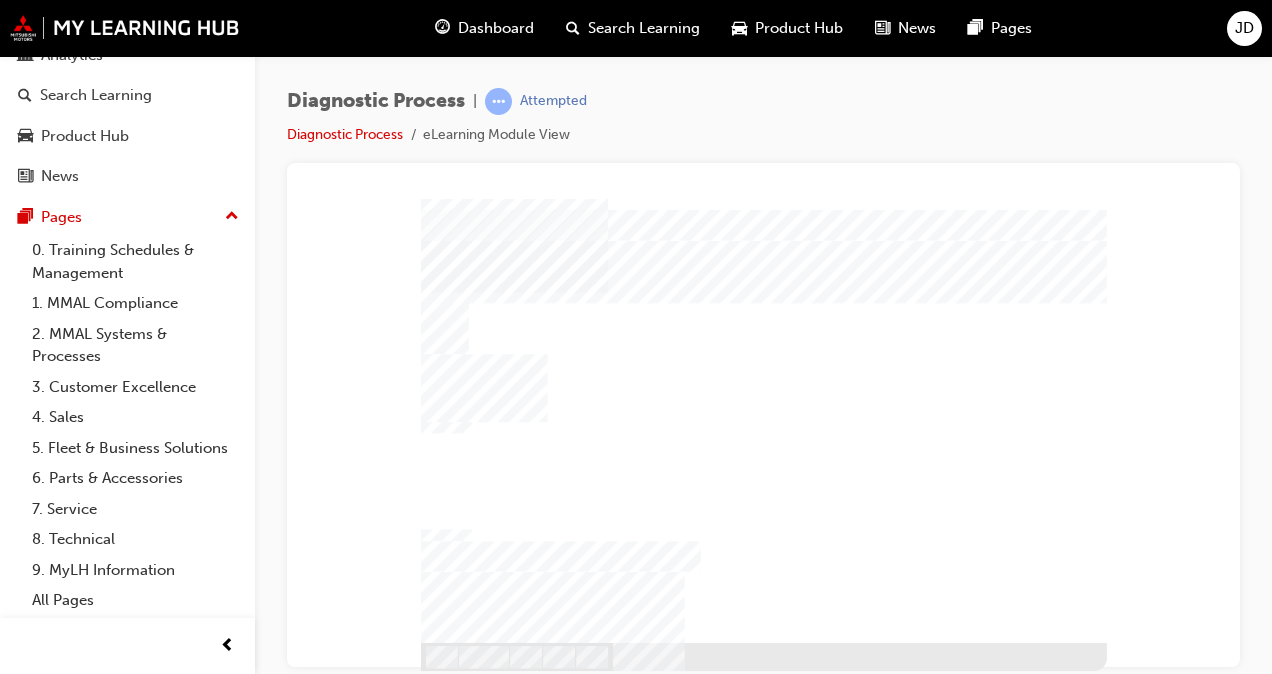 click at bounding box center [764, 420] 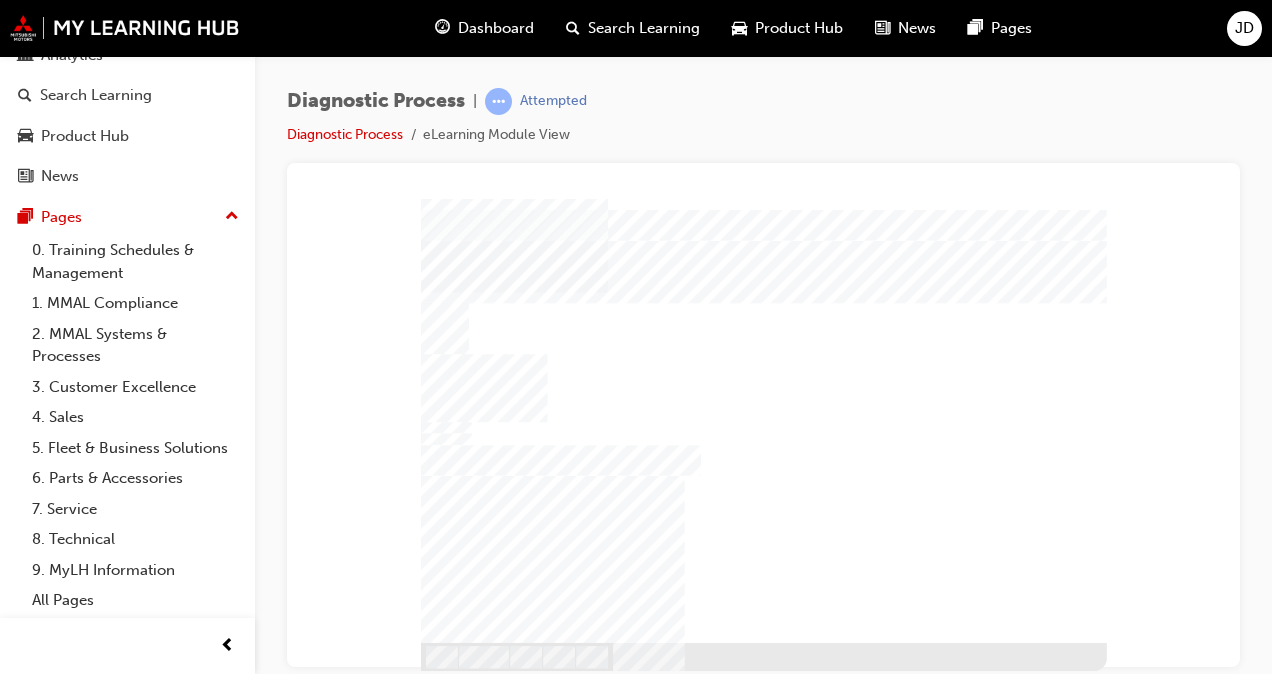click at bounding box center (446, 871) 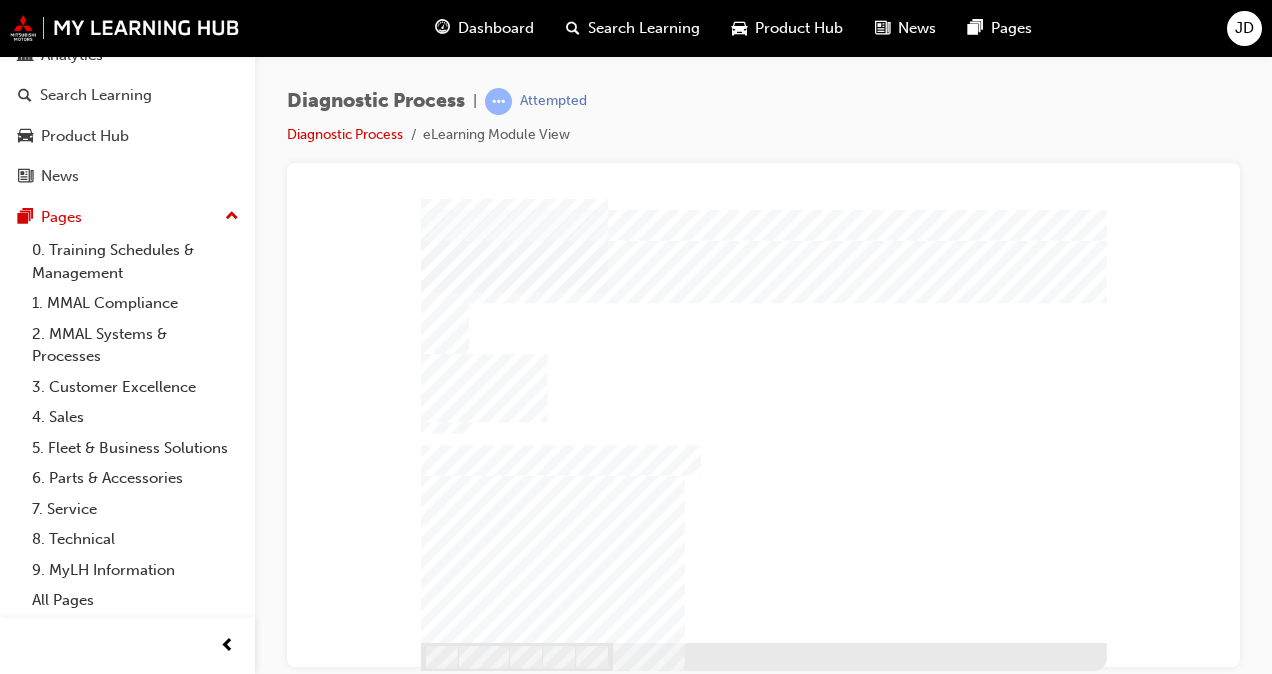 click at bounding box center (446, 871) 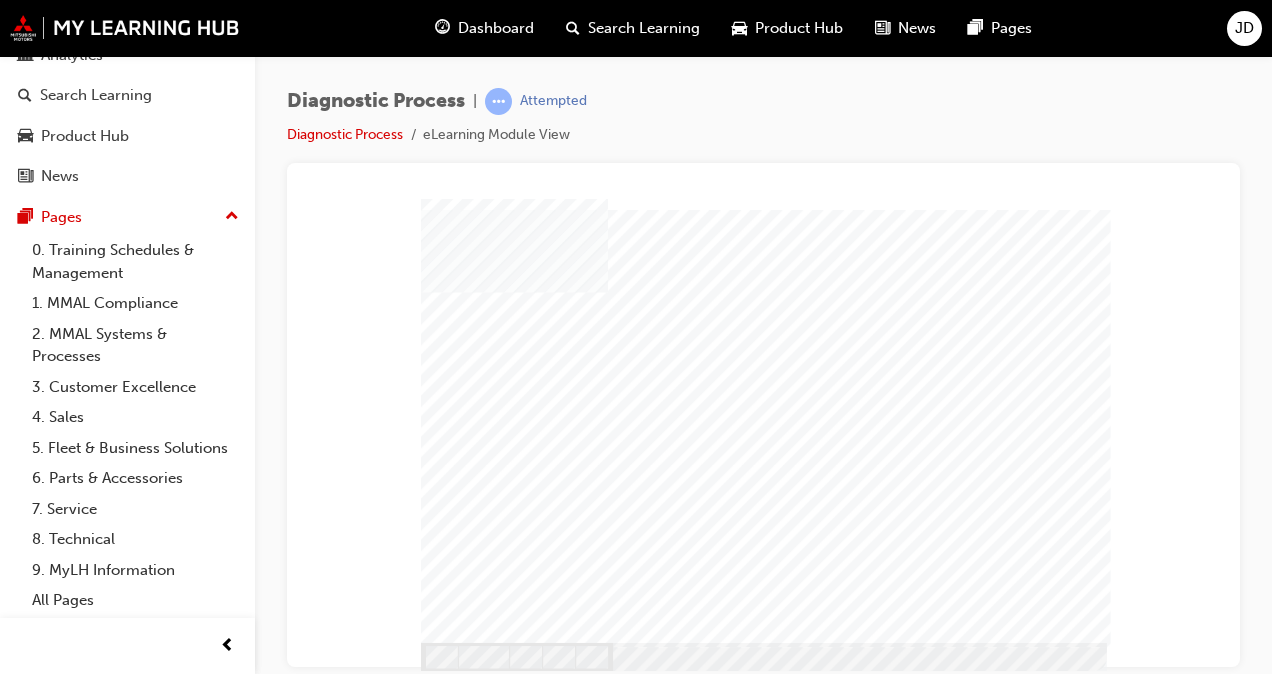 click at bounding box center [446, 1308] 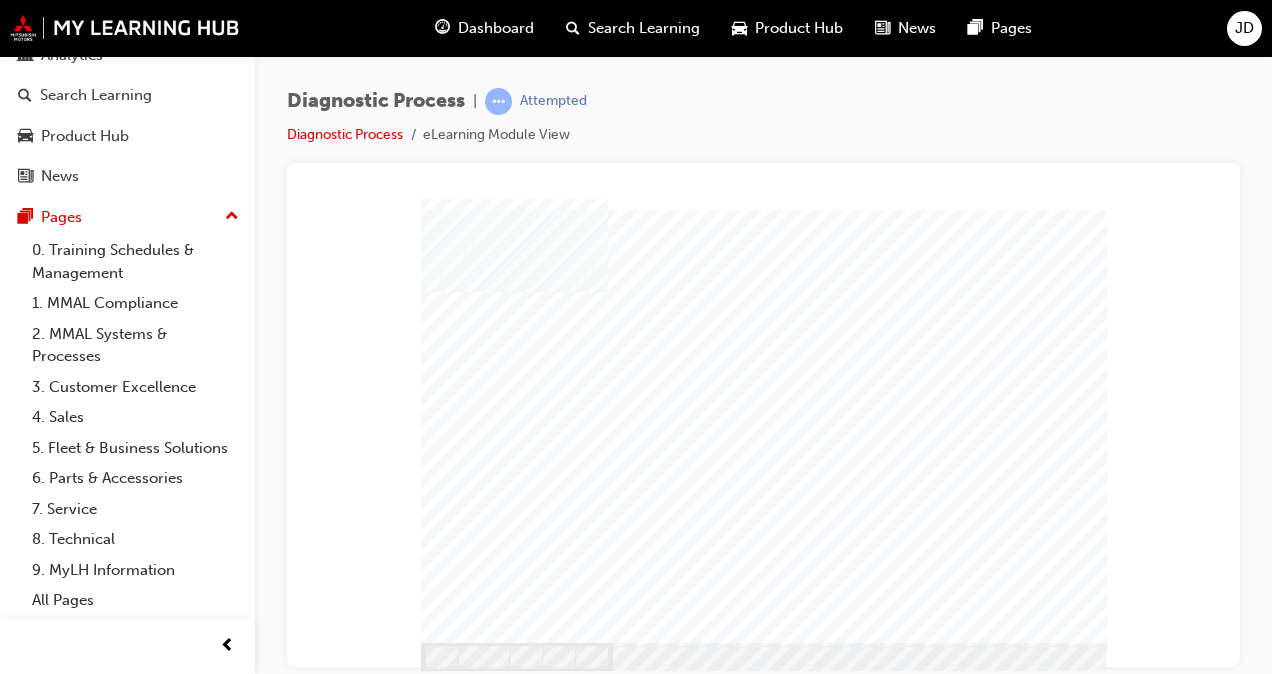 drag, startPoint x: 1060, startPoint y: 645, endPoint x: 722, endPoint y: 502, distance: 367.00546 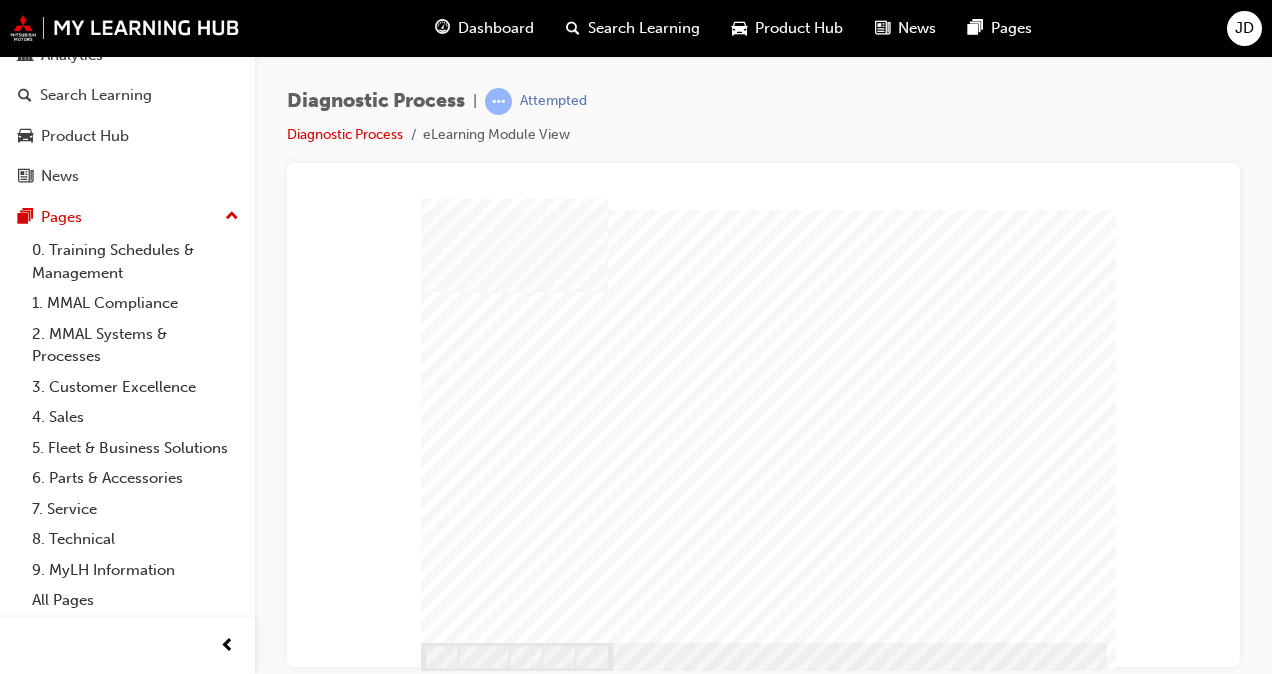 click at bounding box center [446, 1336] 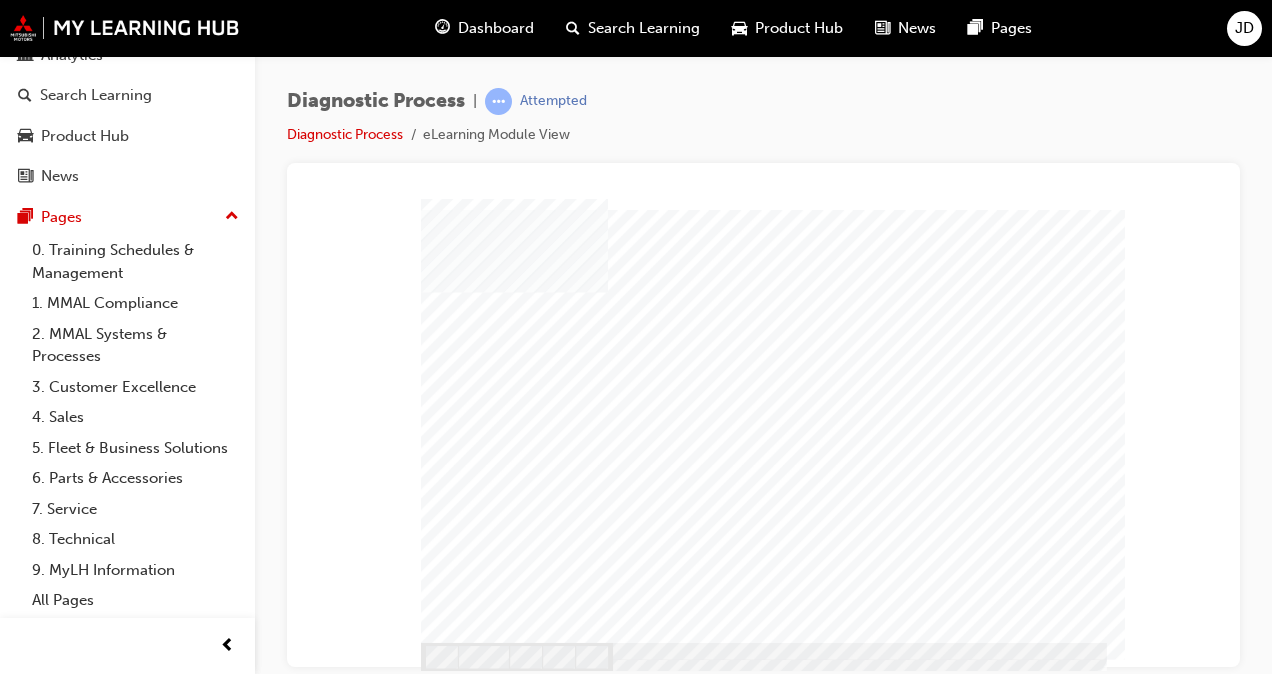 click at bounding box center [446, 1321] 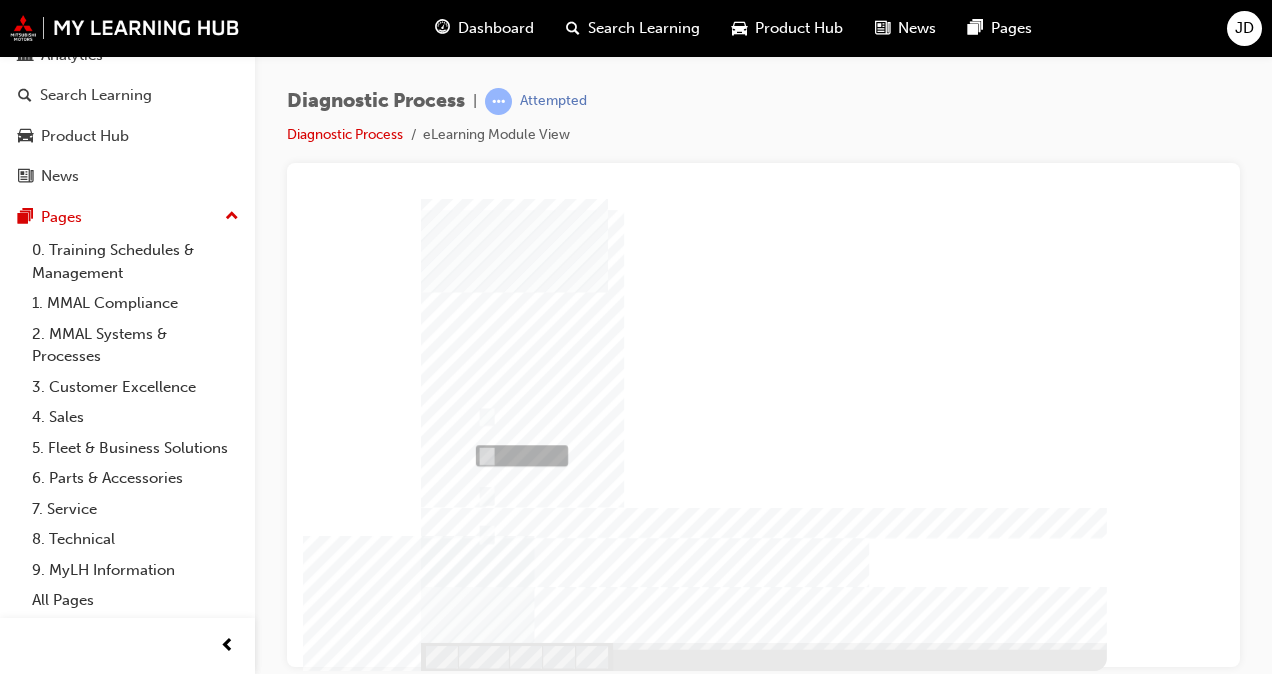 click at bounding box center [519, 1492] 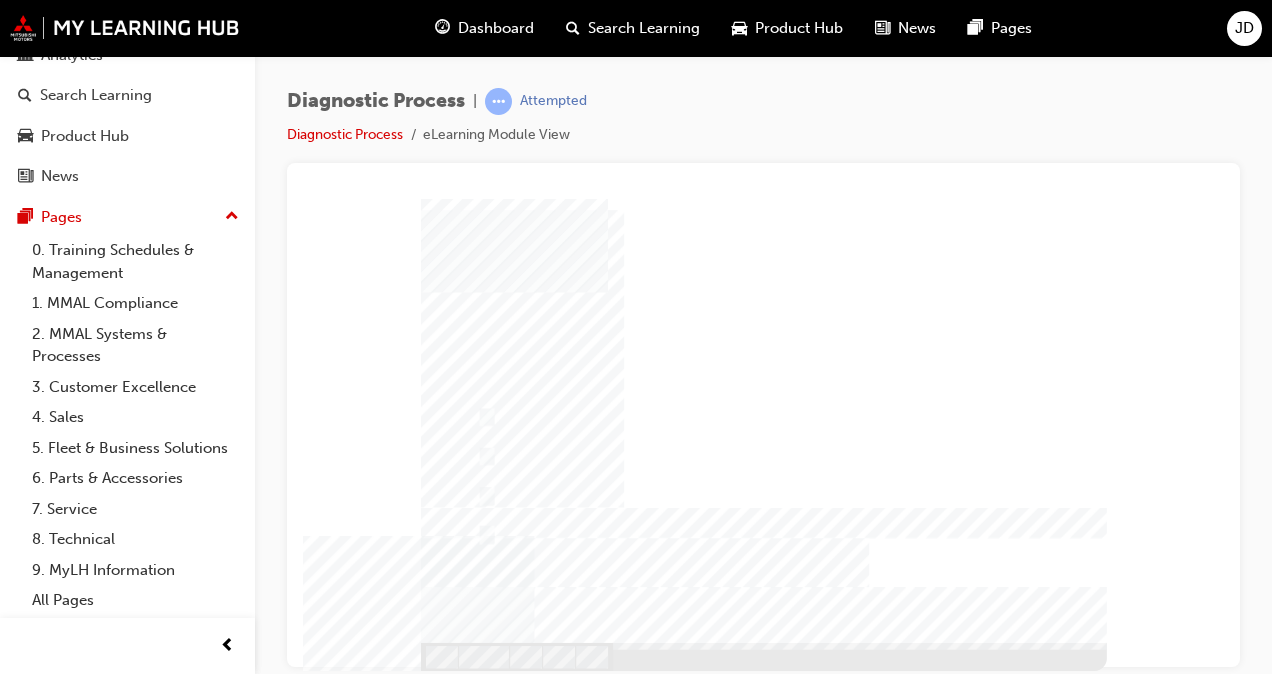 click at bounding box center [476, 1333] 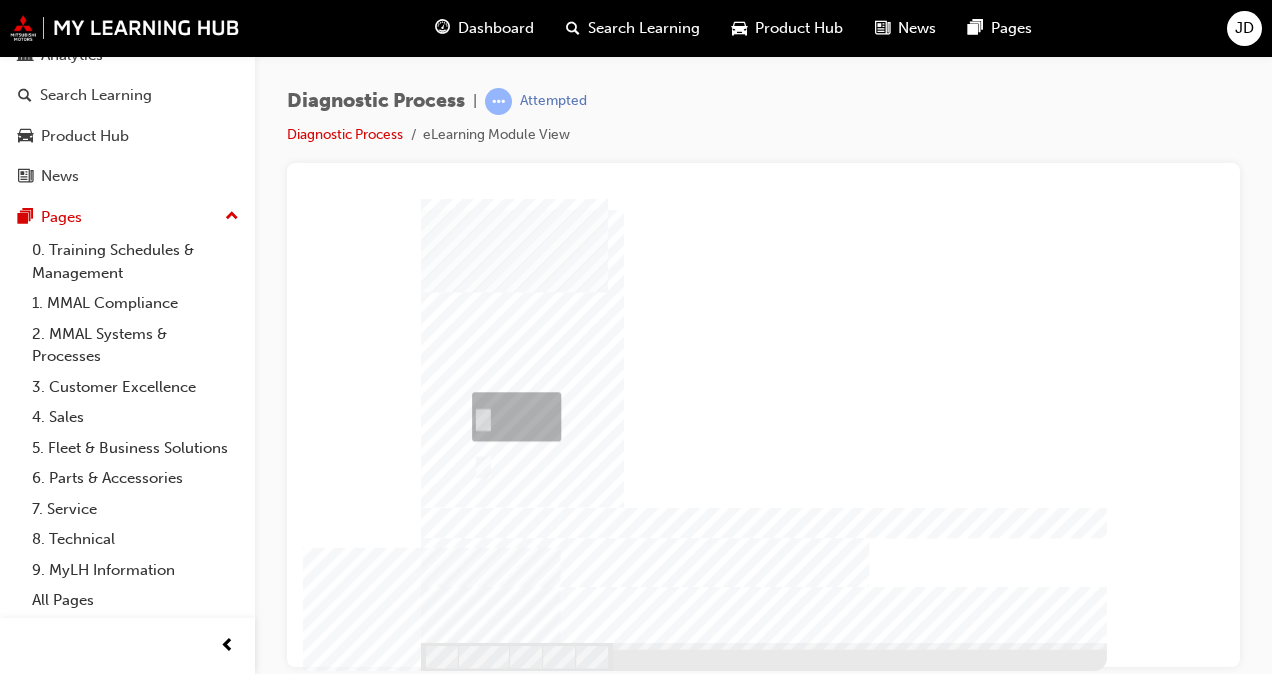 click at bounding box center (513, 1444) 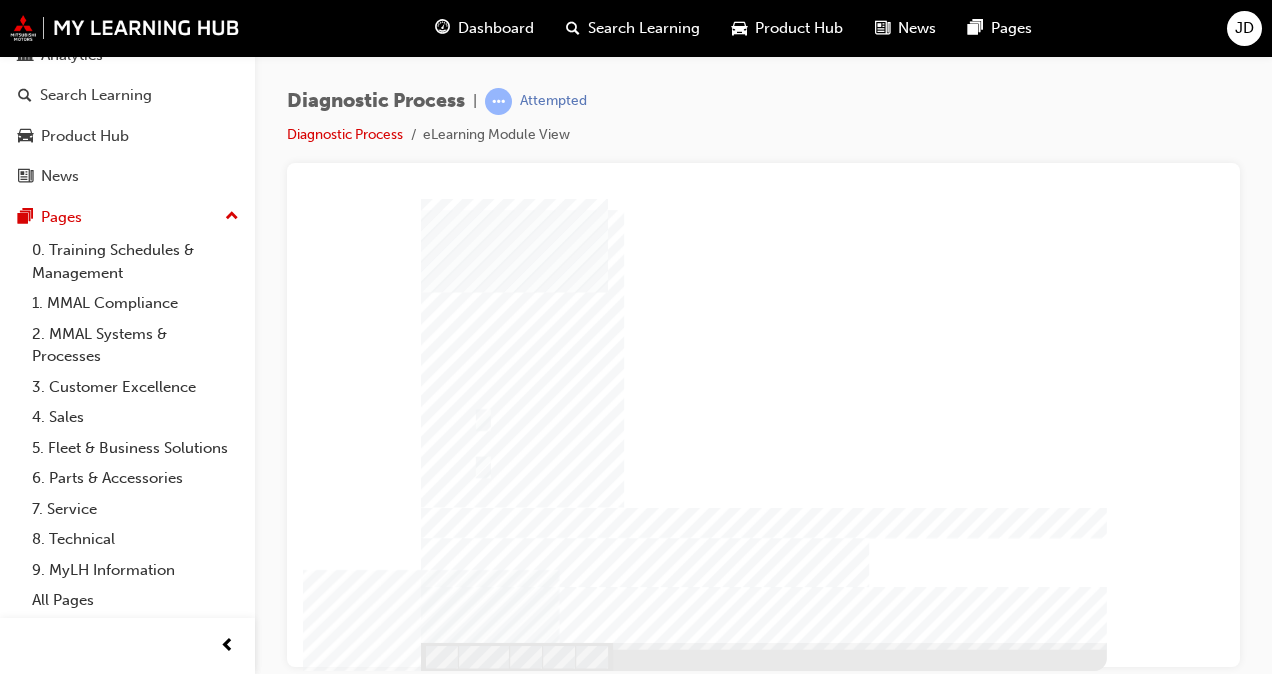 click at bounding box center [491, 1320] 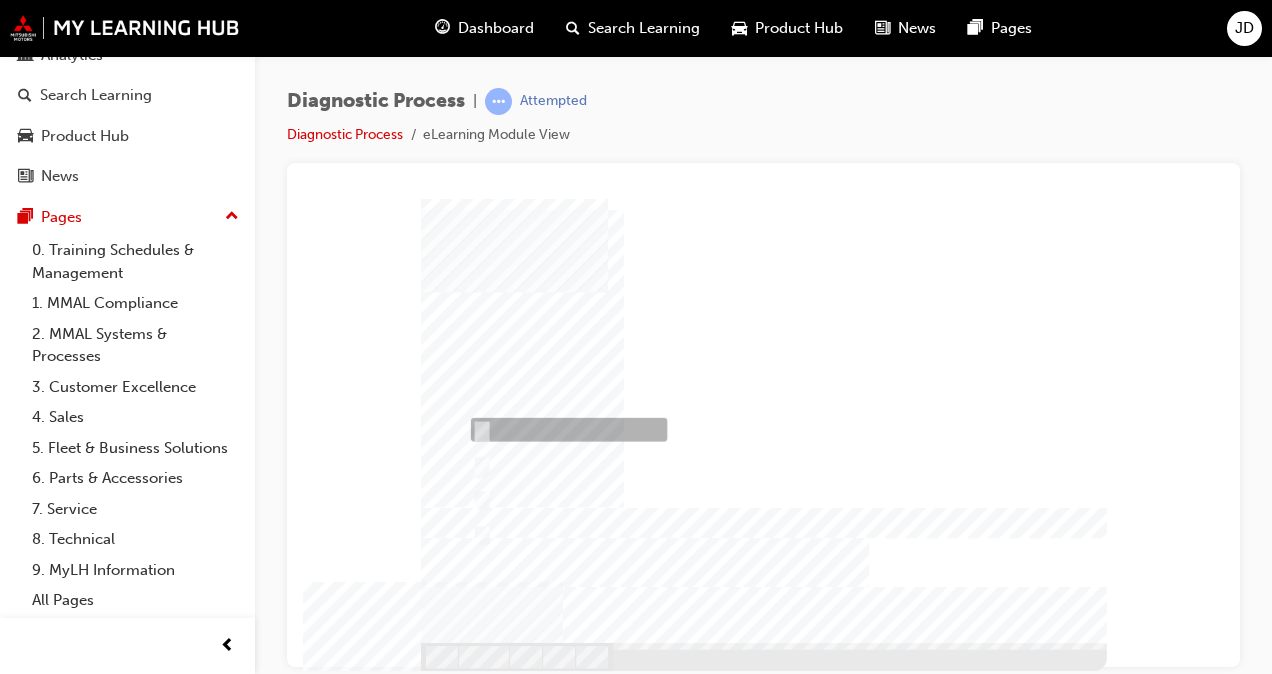 click at bounding box center [566, 1473] 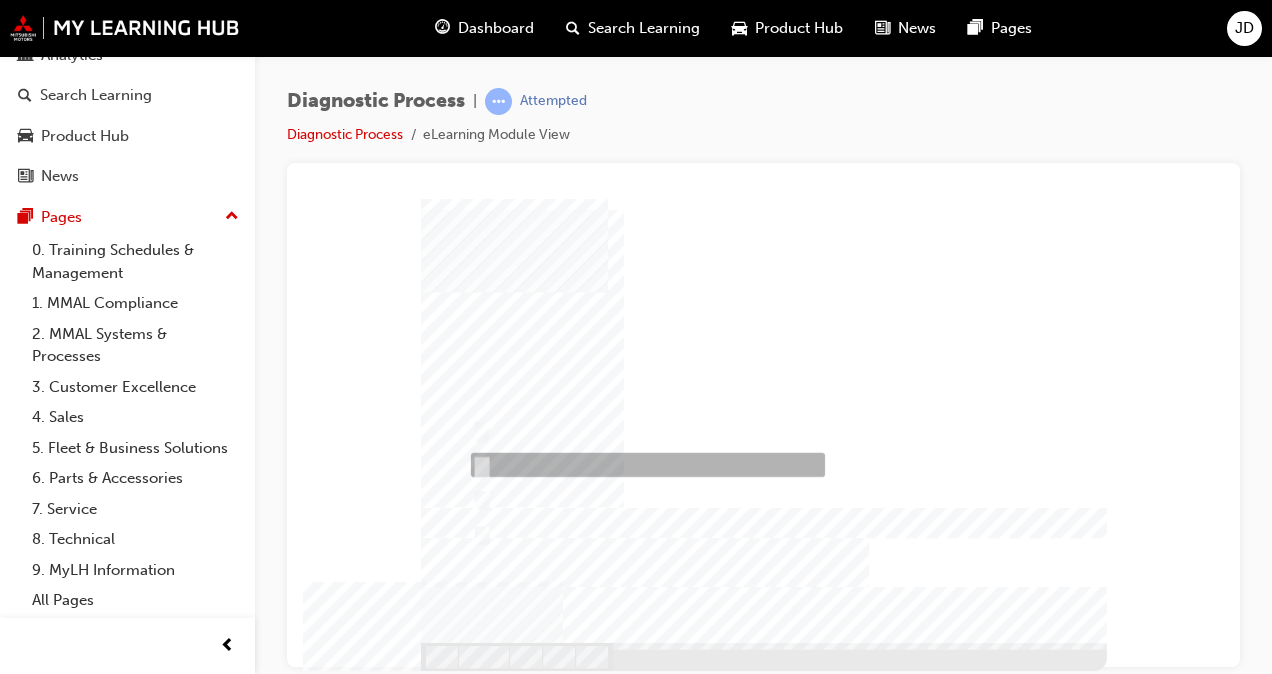 click at bounding box center [477, 1527] 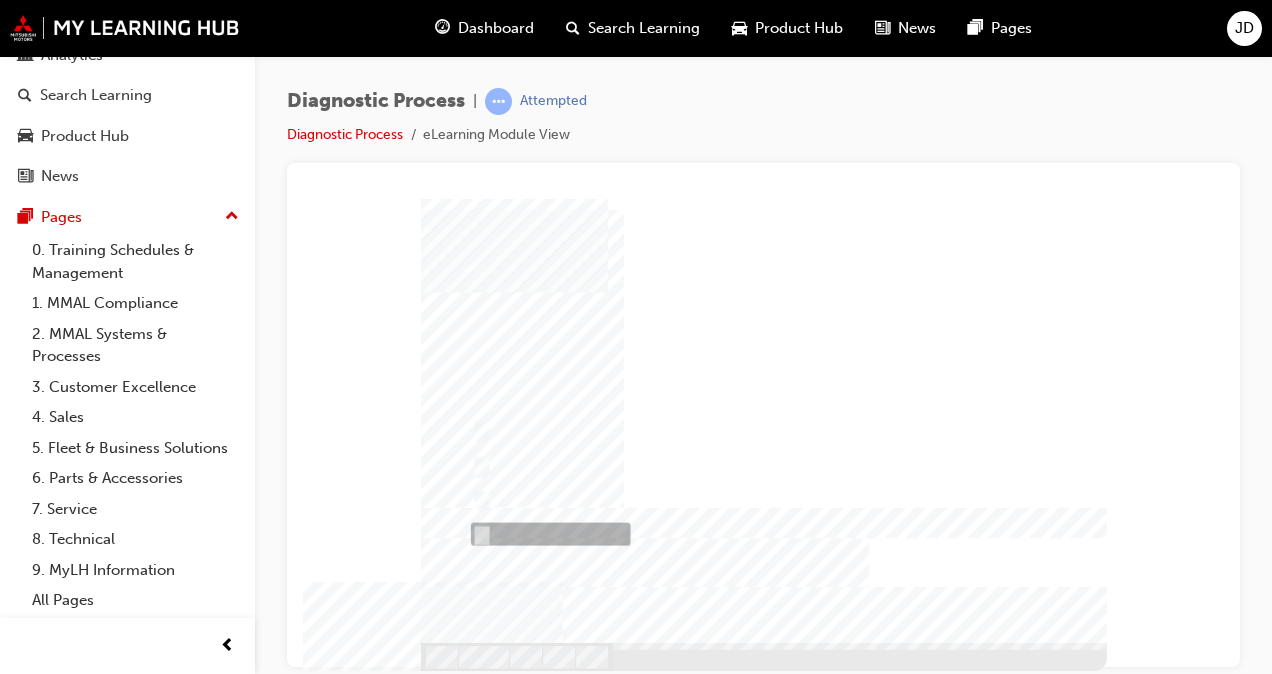 click at bounding box center (548, 1627) 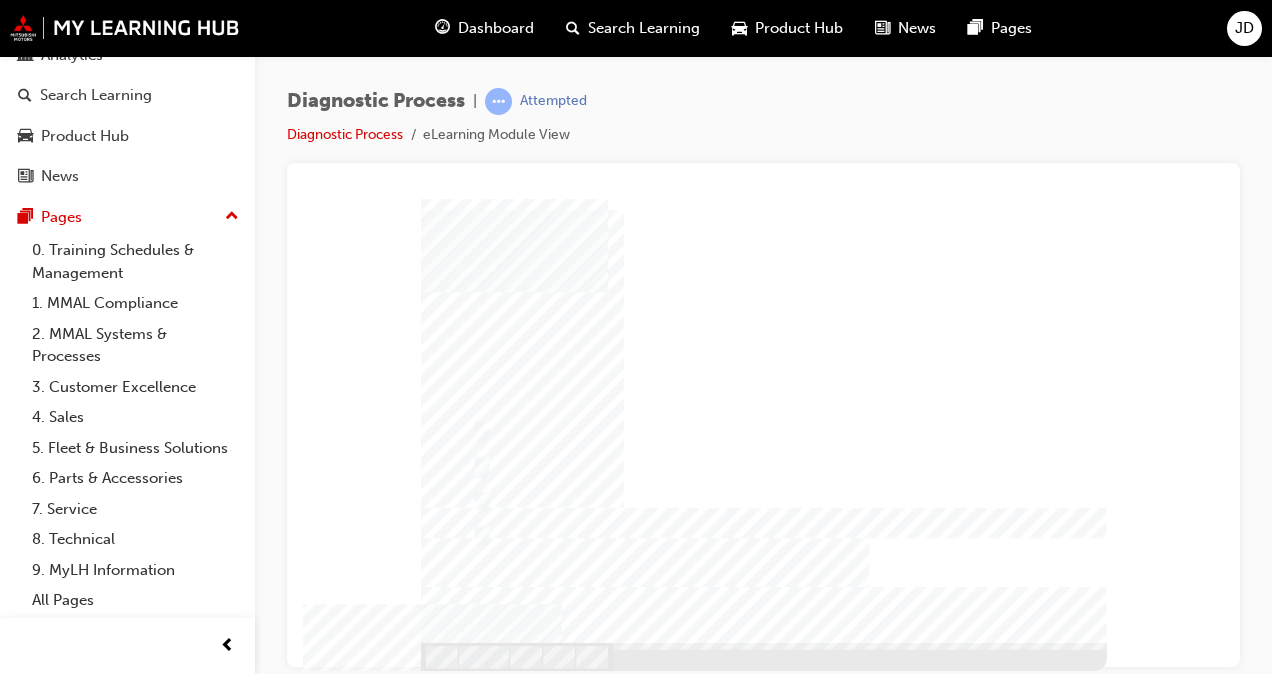 click at bounding box center (491, 1367) 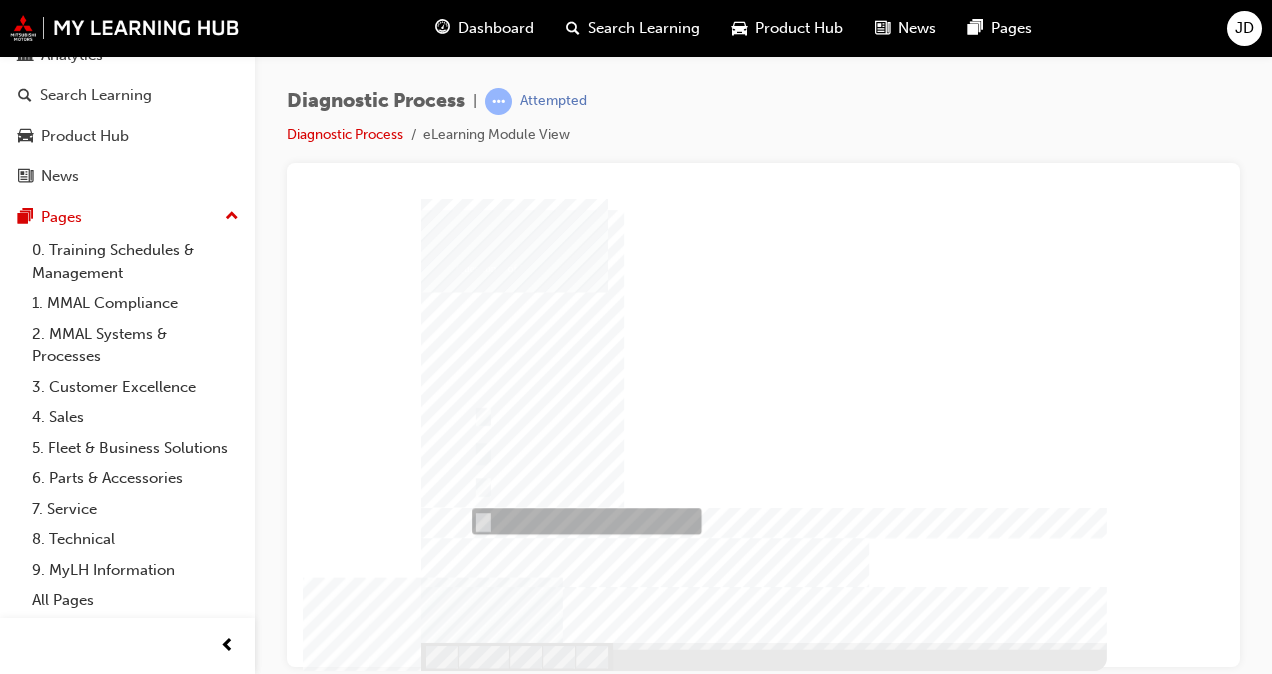 click at bounding box center [583, 1600] 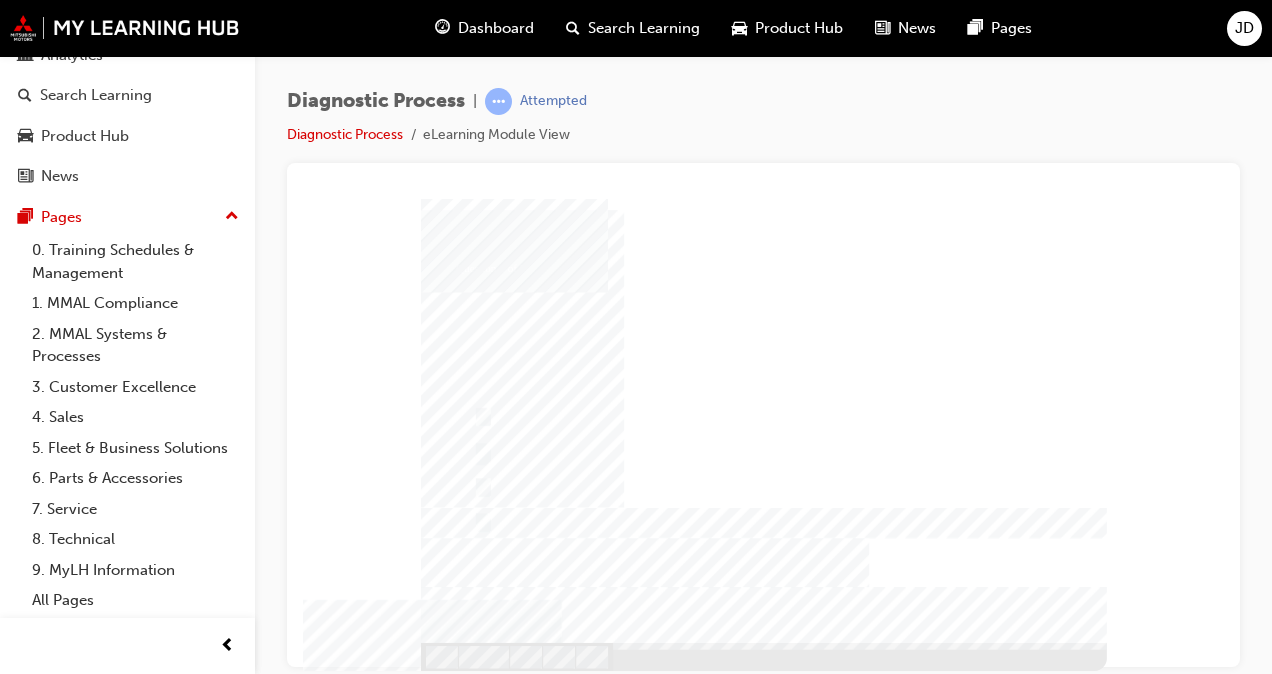 click at bounding box center (491, 1352) 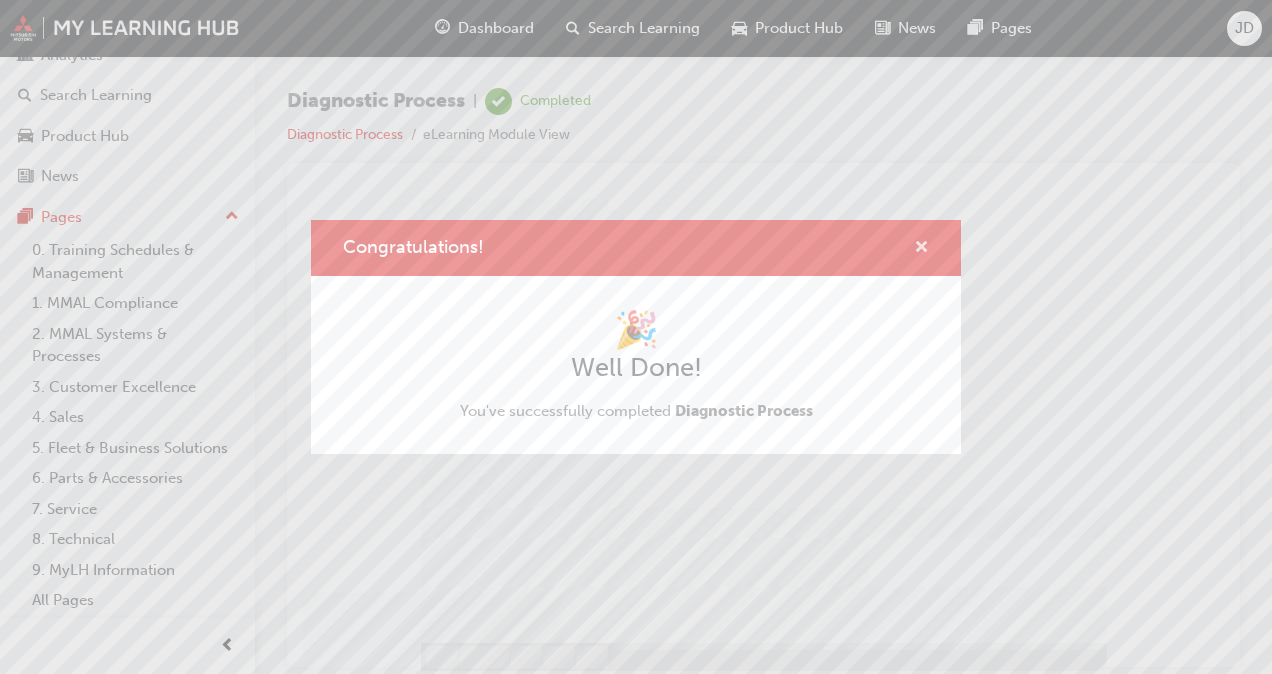 click at bounding box center [921, 249] 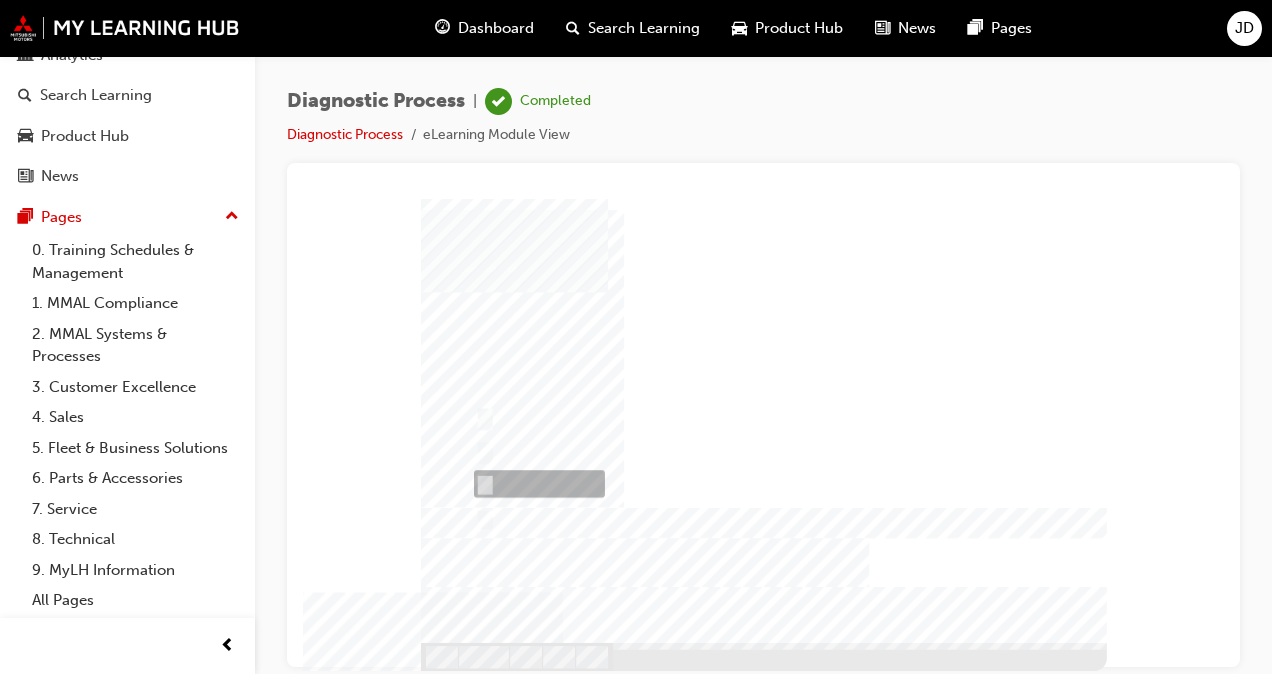 click at bounding box center [536, 1550] 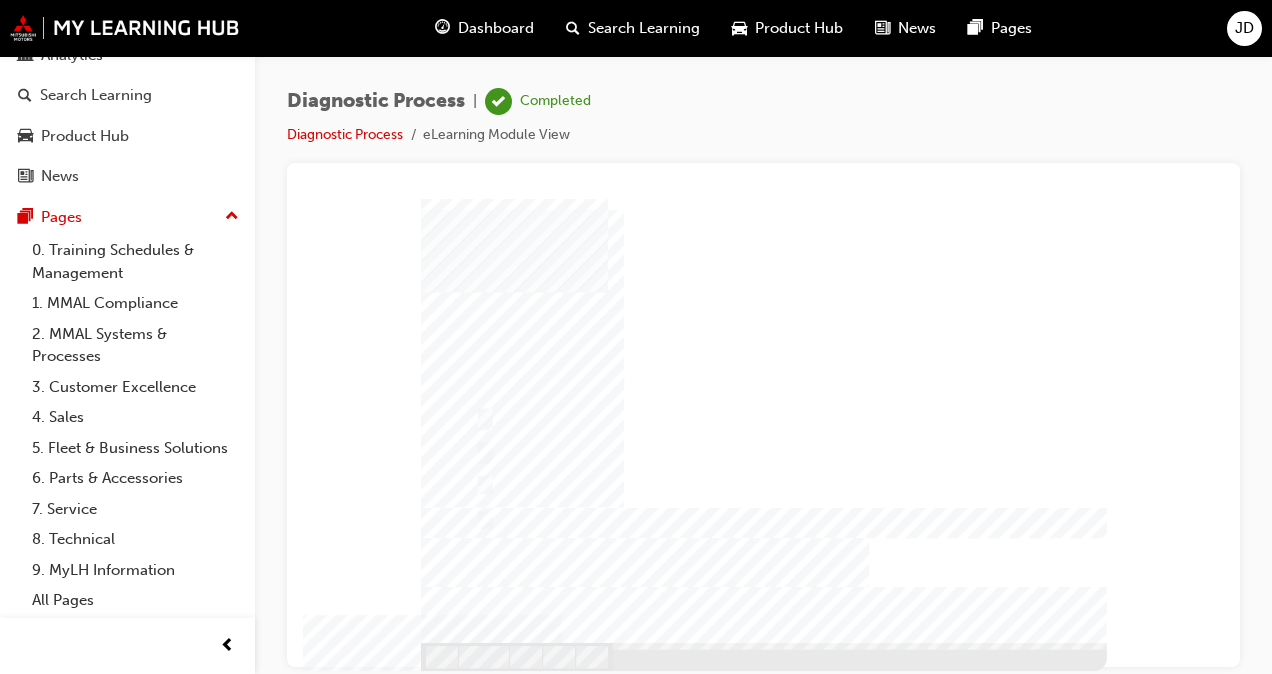 click at bounding box center (491, 1355) 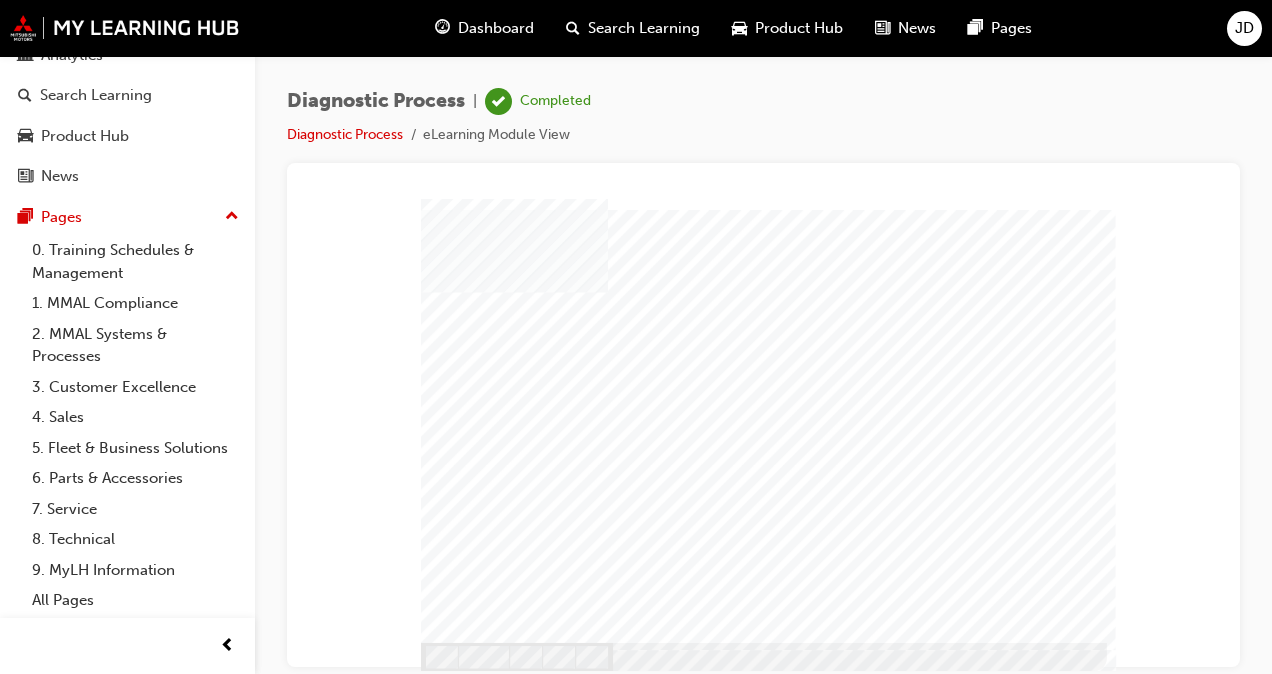 click at bounding box center [447, 1875] 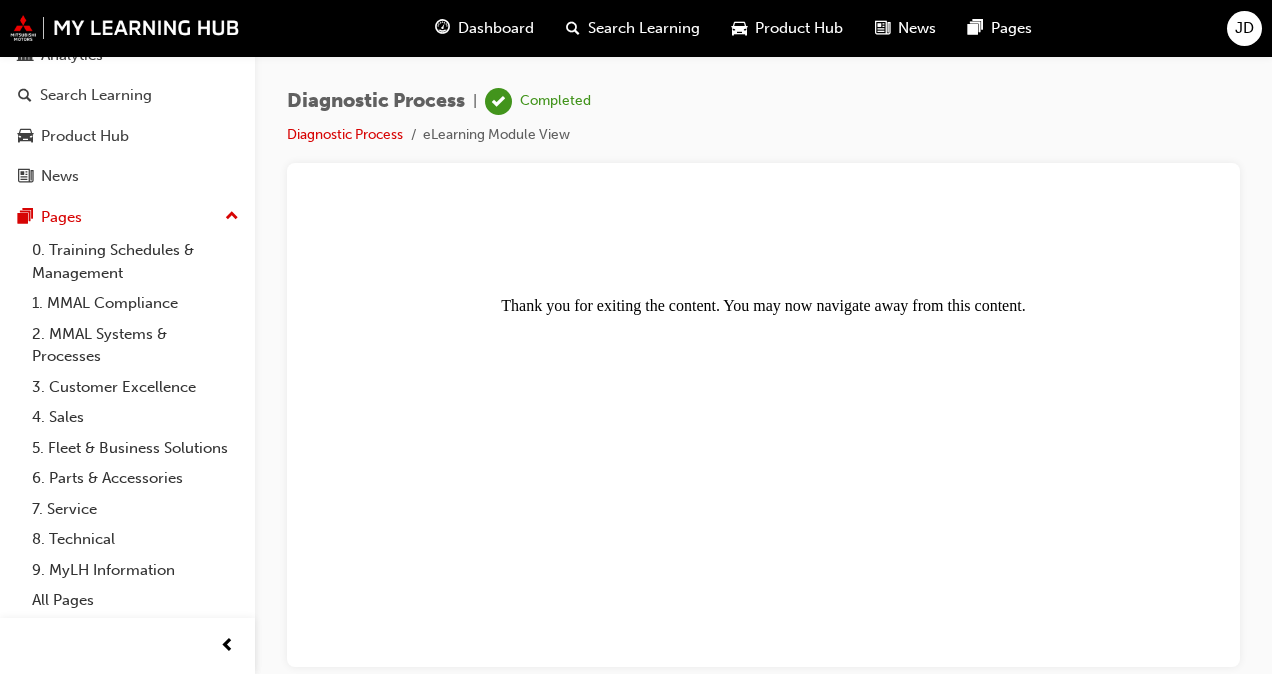 scroll, scrollTop: 0, scrollLeft: 0, axis: both 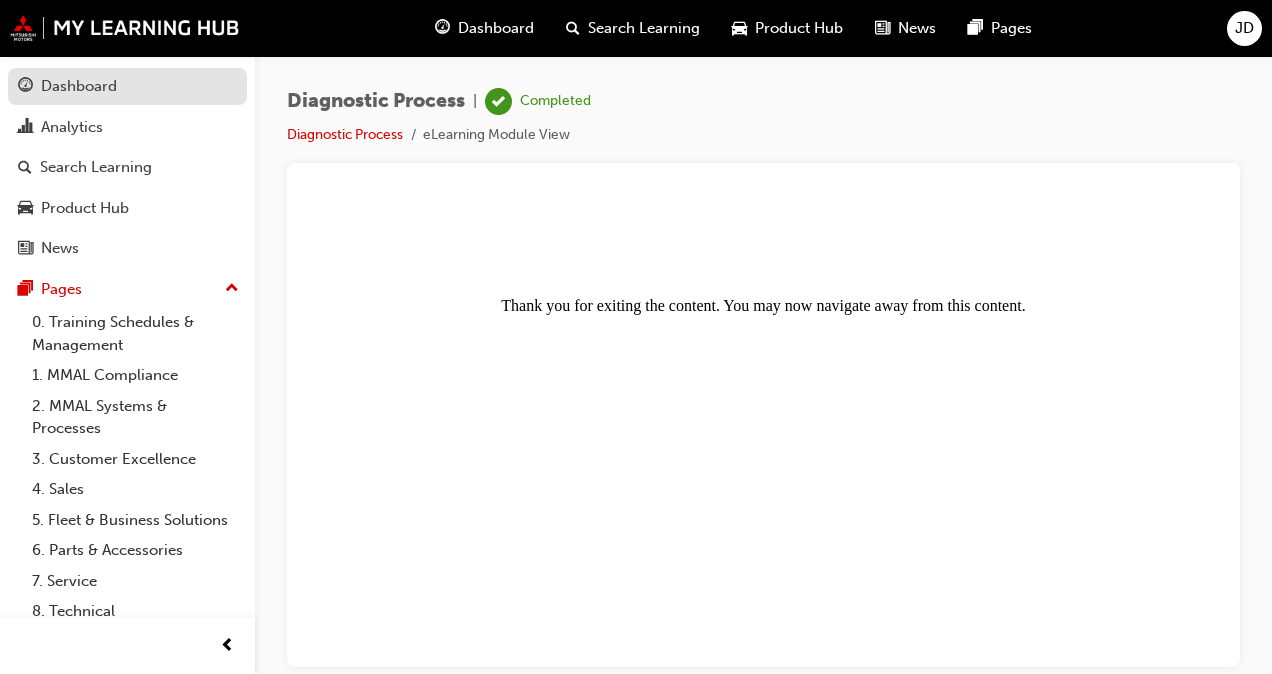 click on "Dashboard" at bounding box center [127, 86] 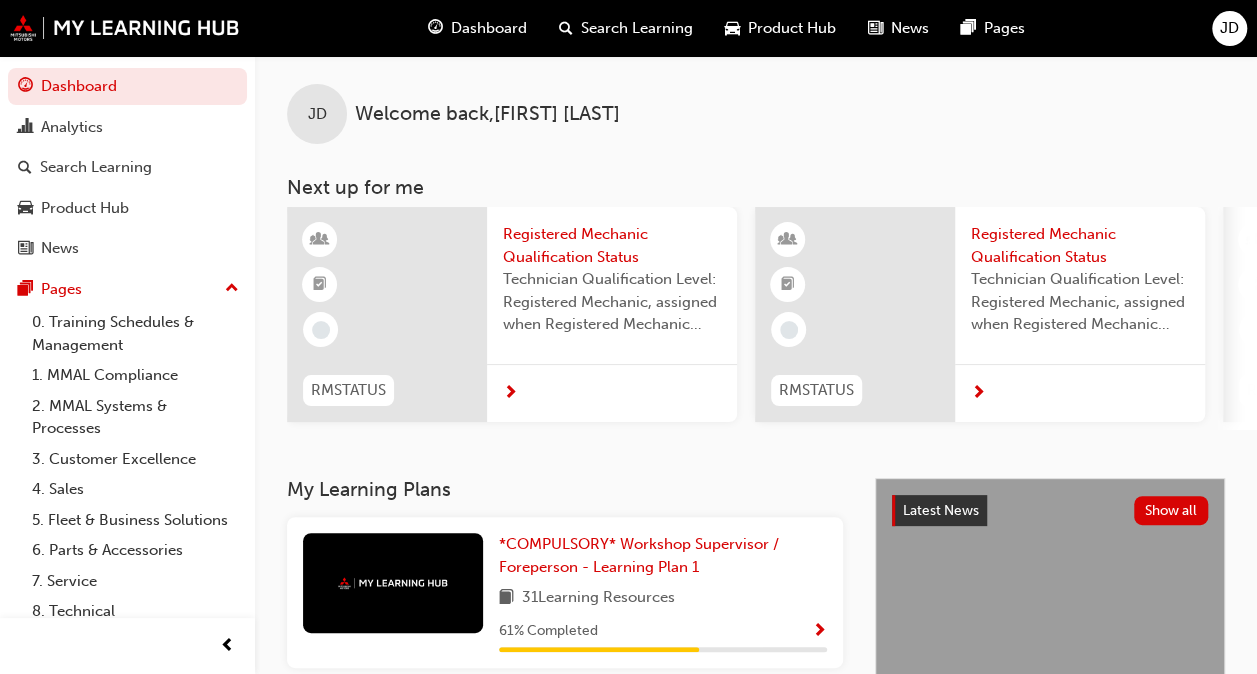 scroll, scrollTop: 0, scrollLeft: 0, axis: both 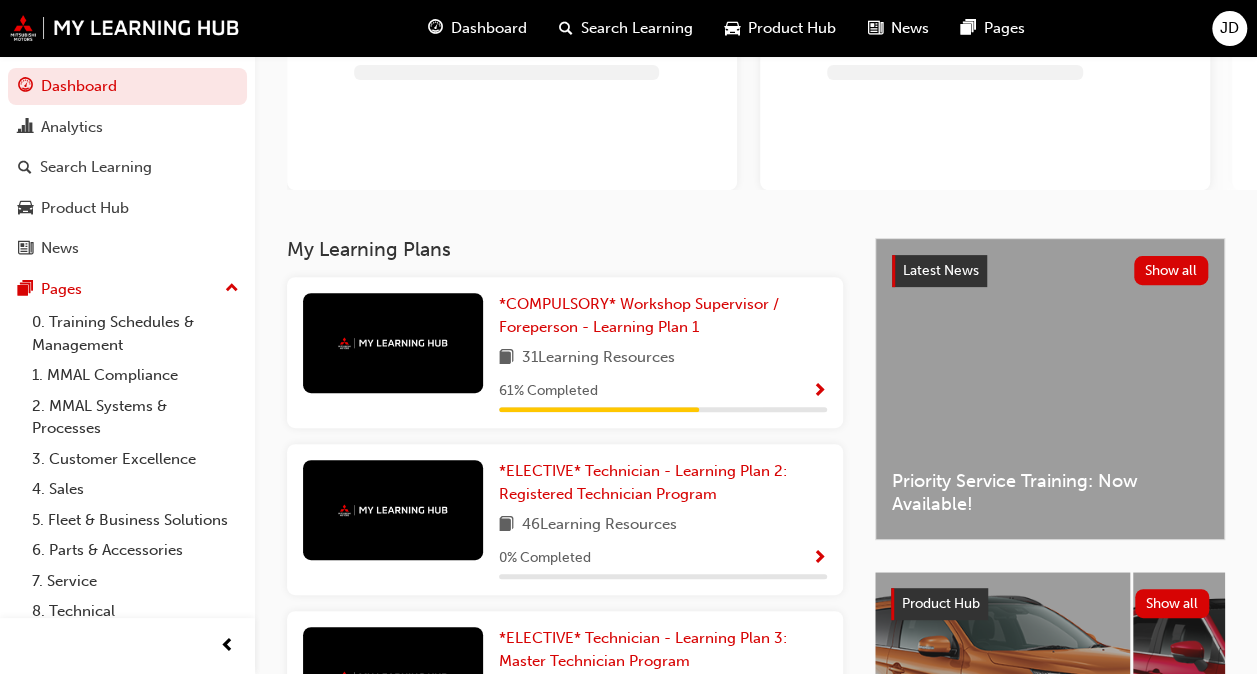 click at bounding box center [819, 392] 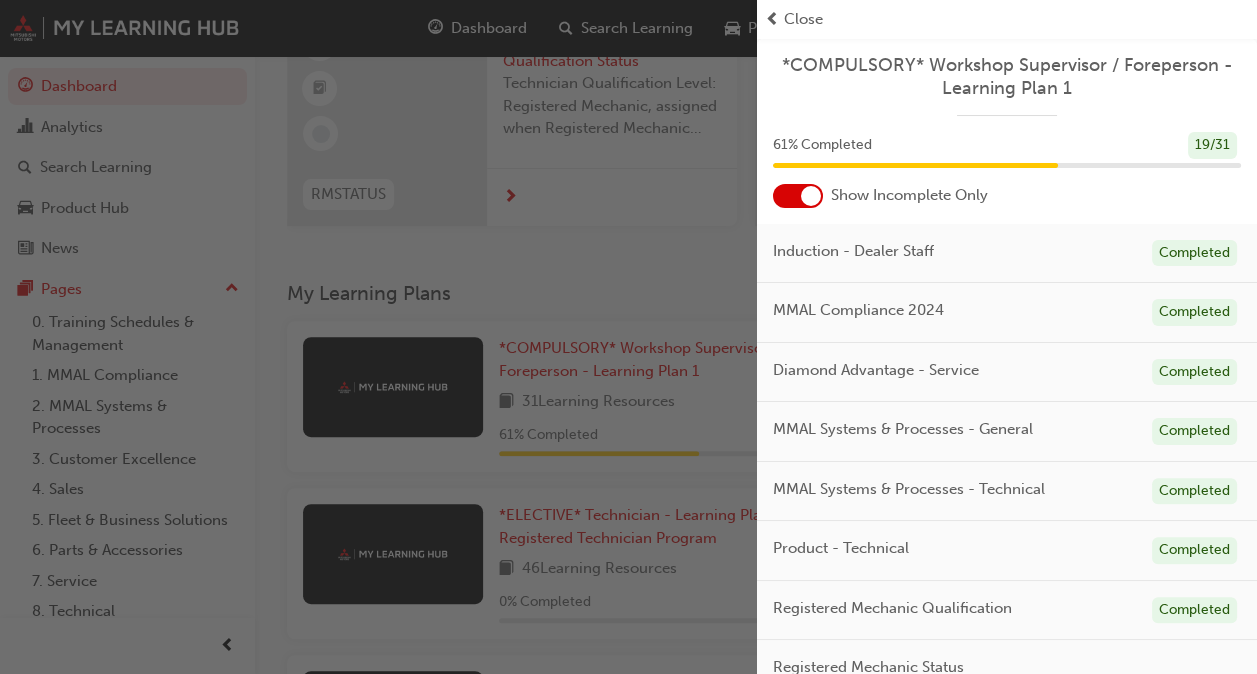 scroll, scrollTop: 100, scrollLeft: 0, axis: vertical 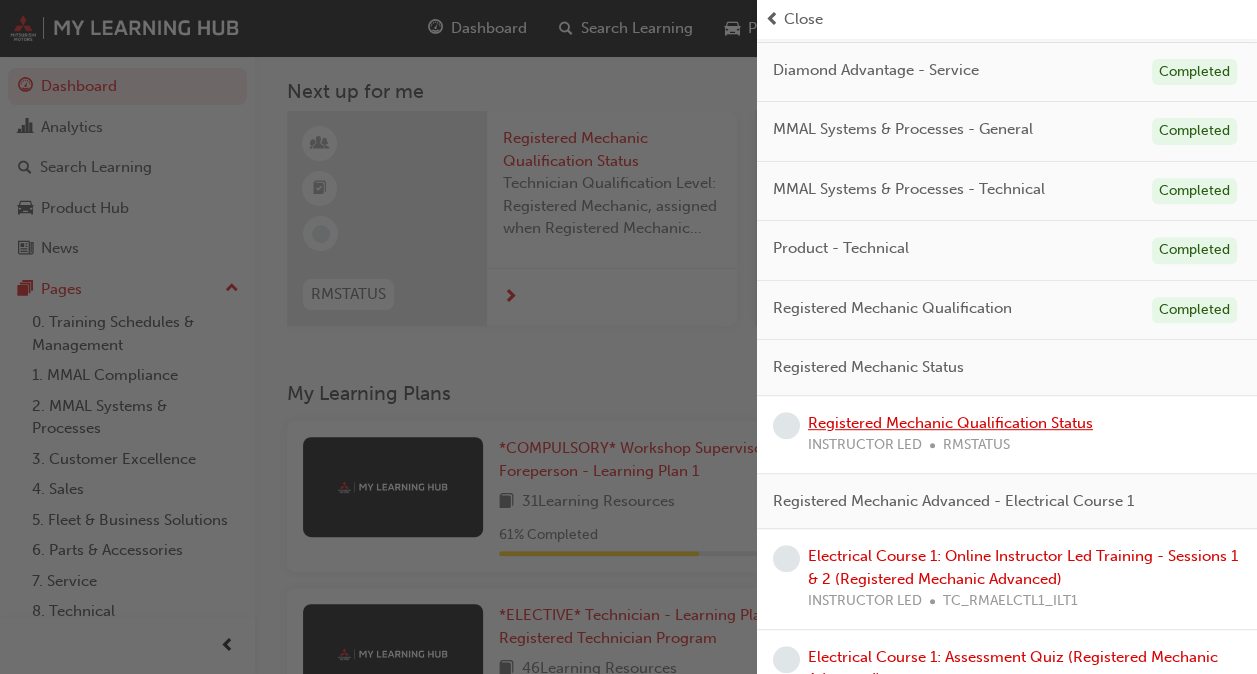 click on "Registered Mechanic Qualification Status" at bounding box center (950, 423) 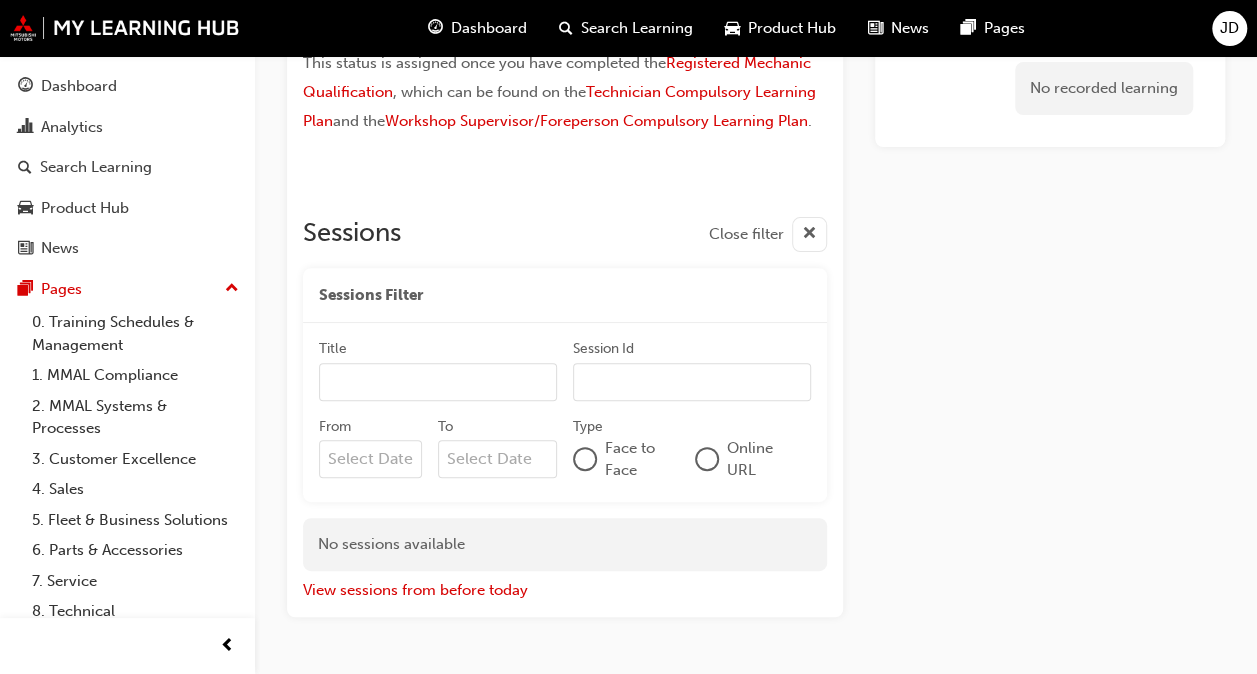 scroll, scrollTop: 168, scrollLeft: 0, axis: vertical 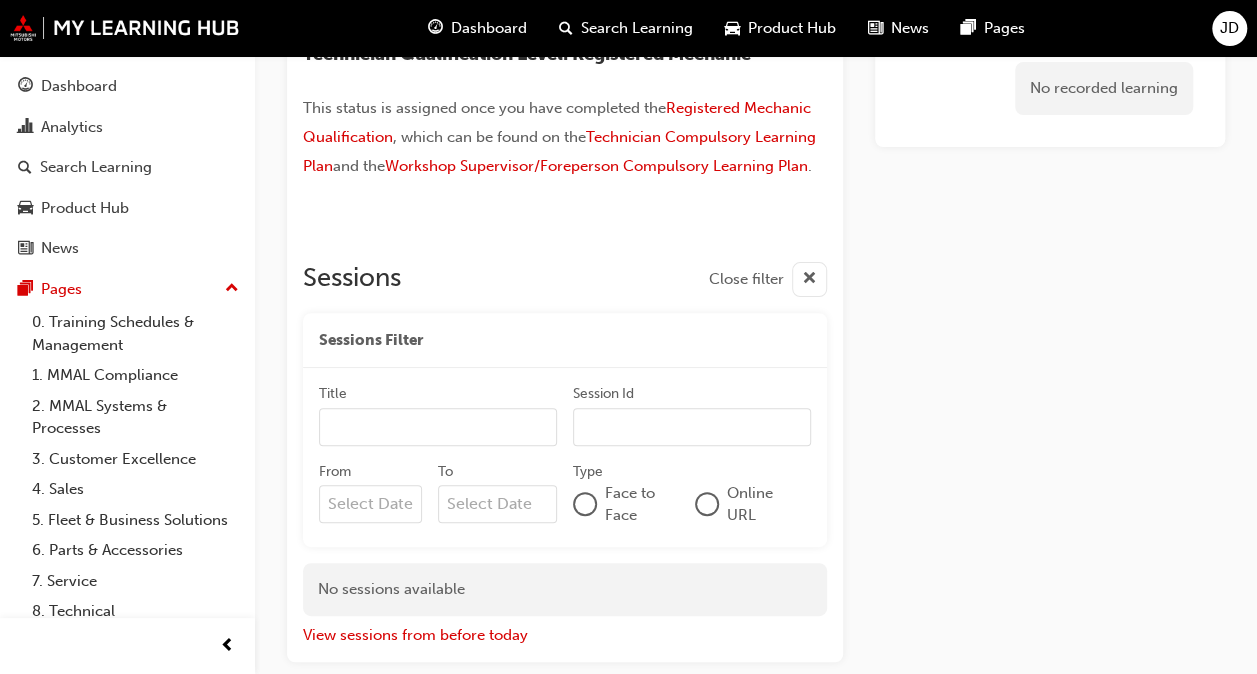 click at bounding box center (809, 279) 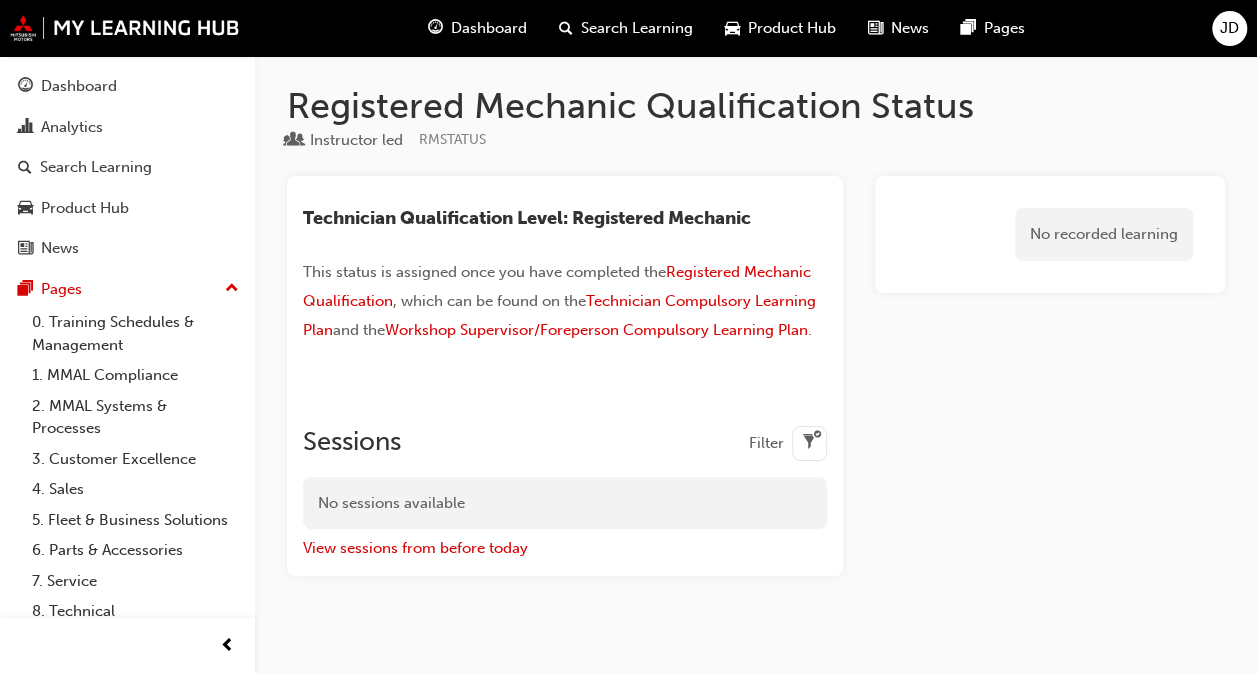 scroll, scrollTop: 0, scrollLeft: 0, axis: both 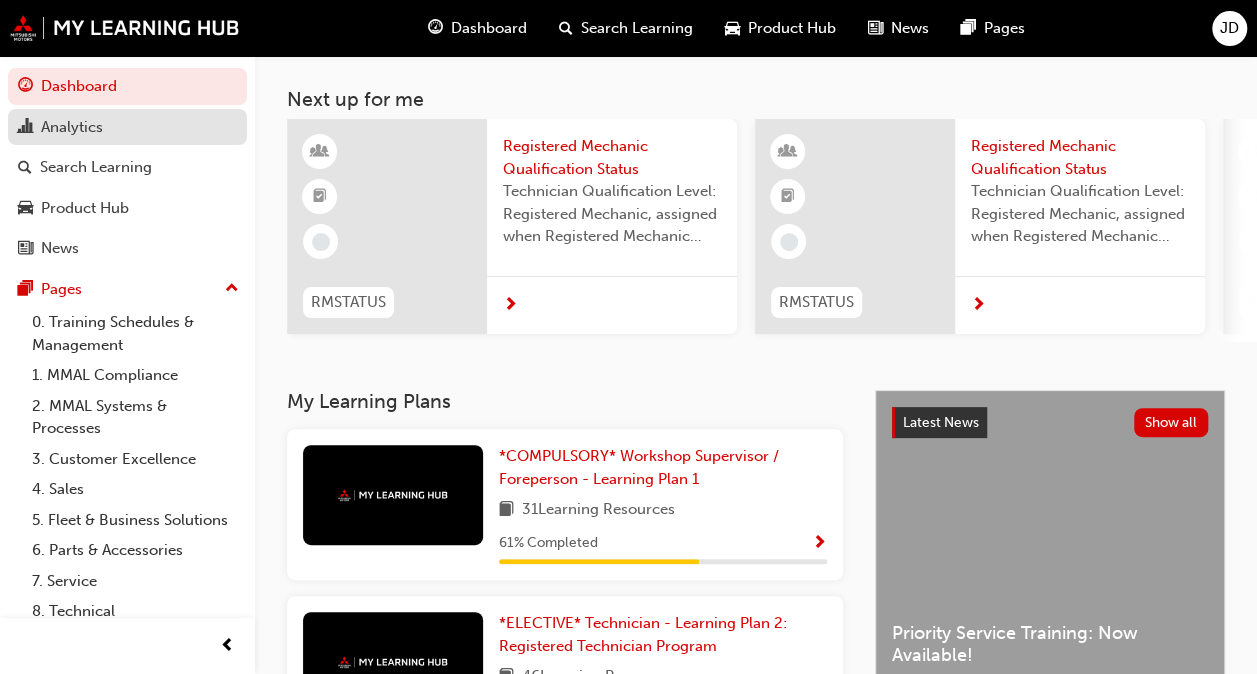 click on "Analytics" at bounding box center [72, 127] 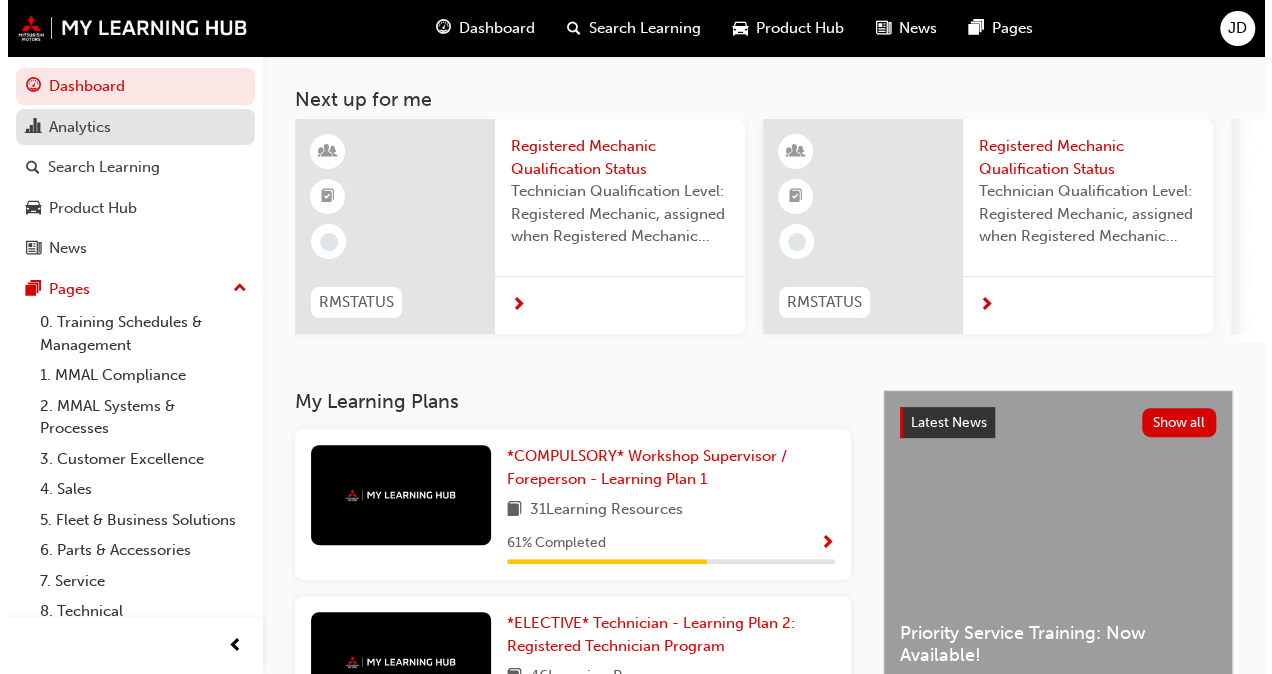 scroll, scrollTop: 0, scrollLeft: 0, axis: both 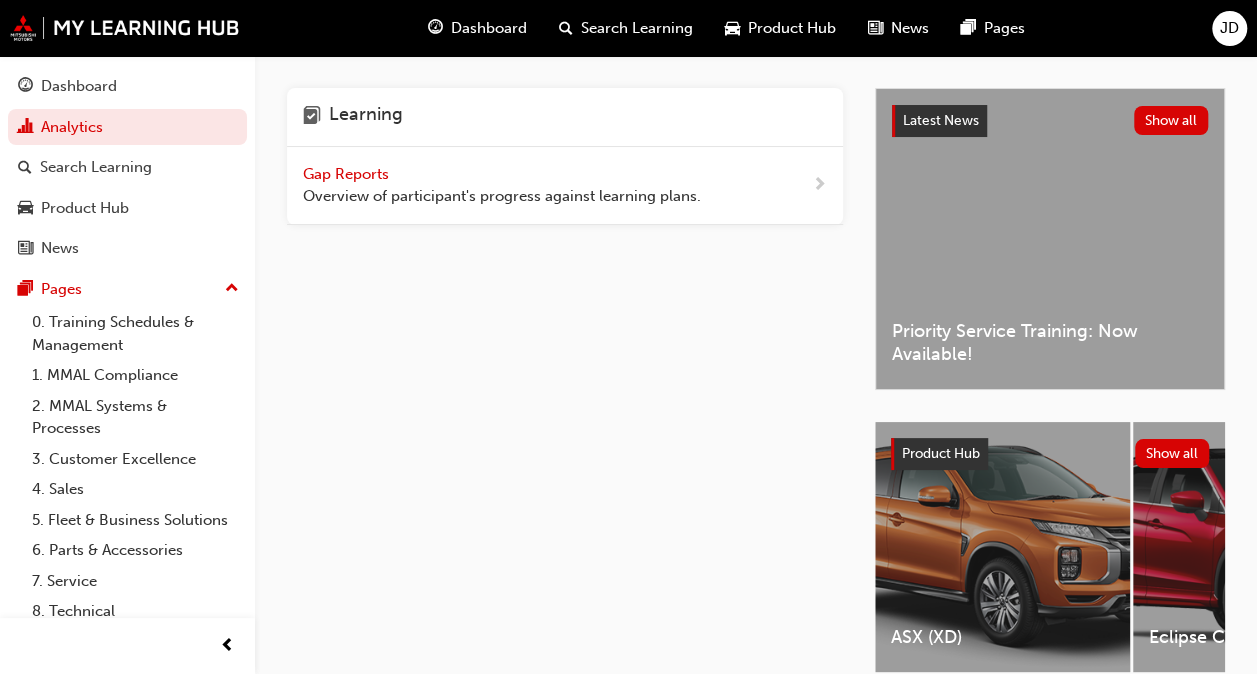 click on "Gap Reports" at bounding box center (348, 174) 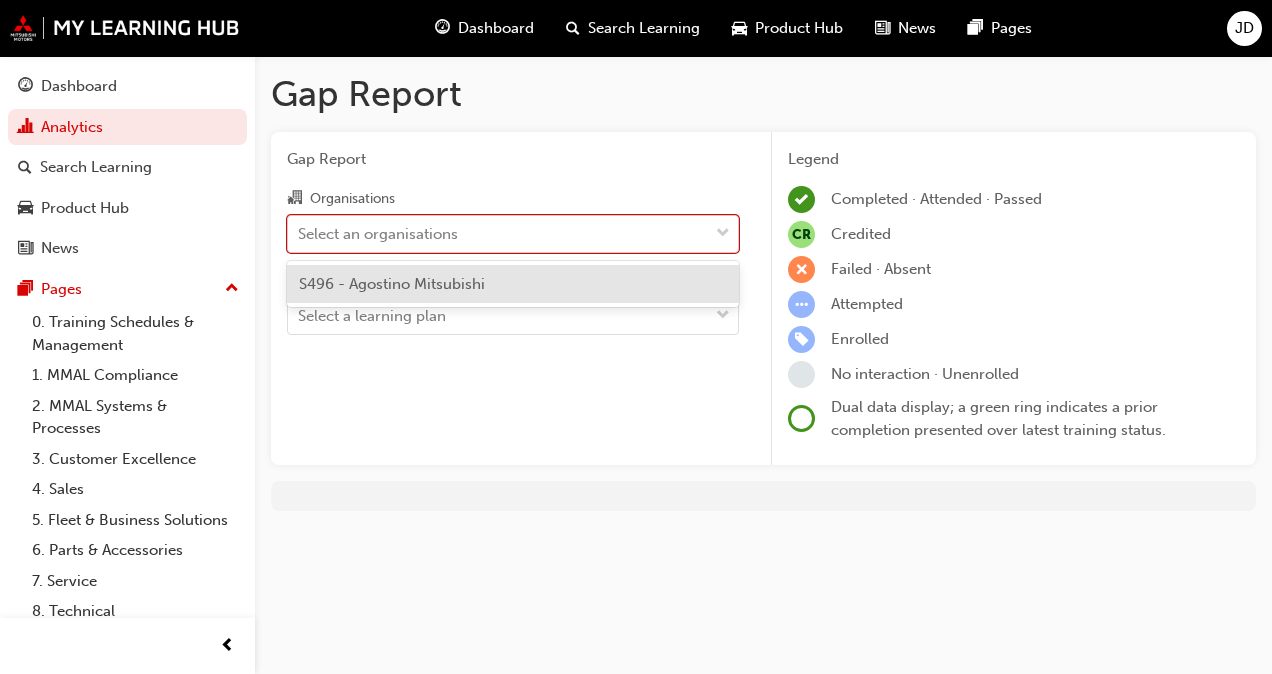 click on "Select an organisations" at bounding box center [378, 233] 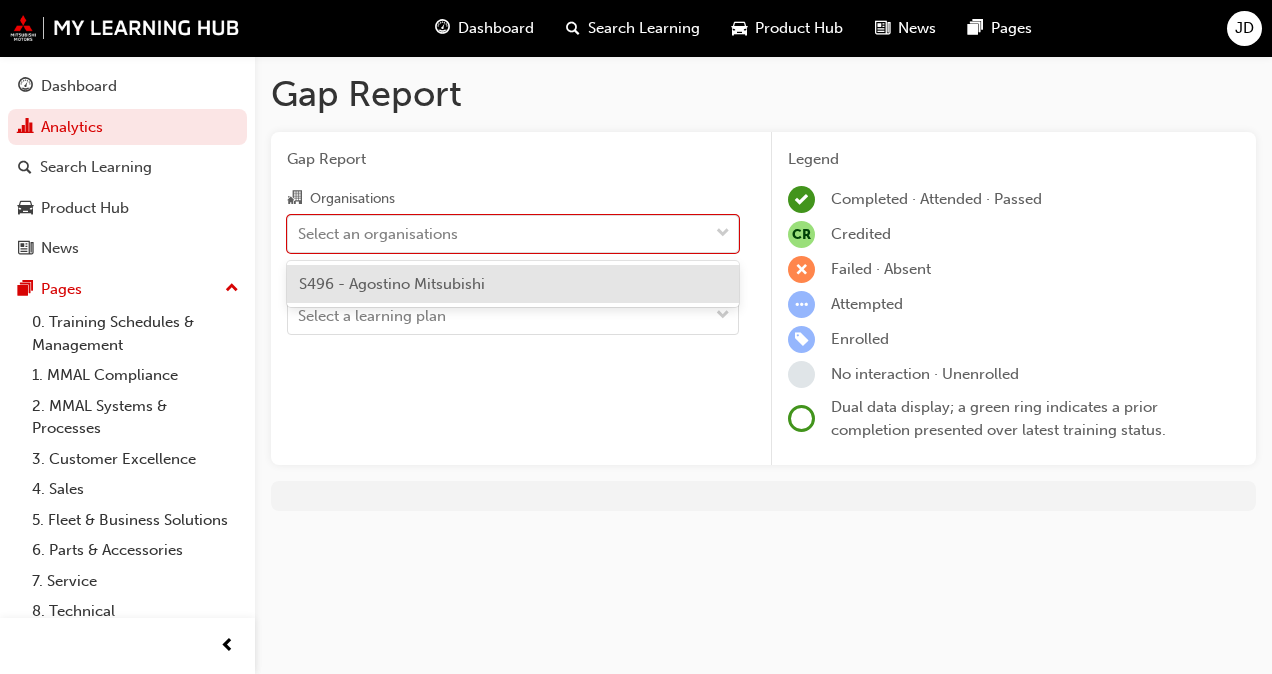 click on "S496 - Agostino Mitsubishi" at bounding box center [392, 284] 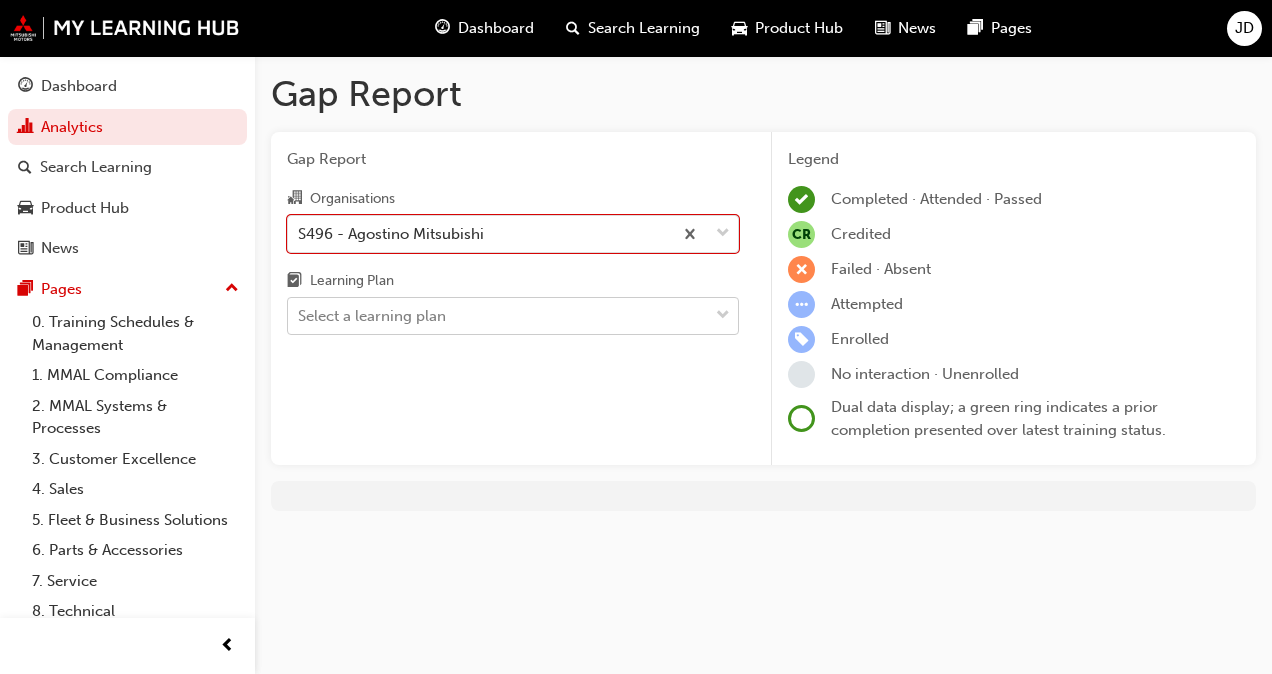 click on "Select a learning plan" at bounding box center (372, 316) 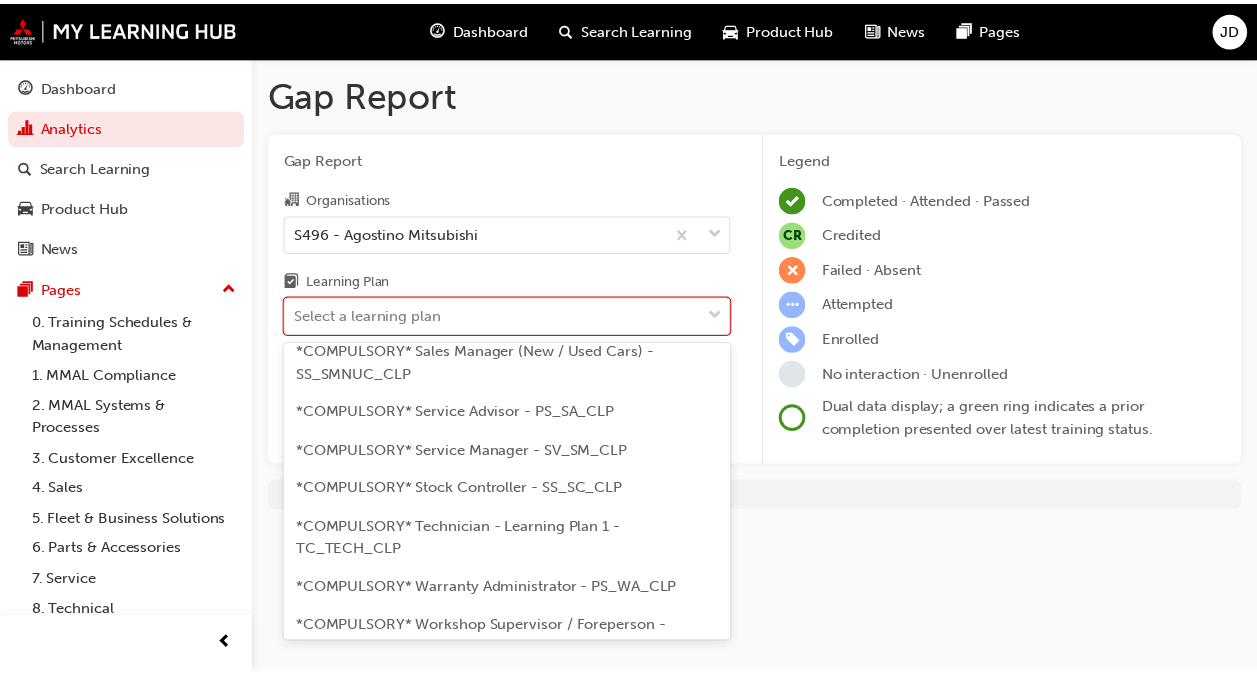 scroll, scrollTop: 783, scrollLeft: 0, axis: vertical 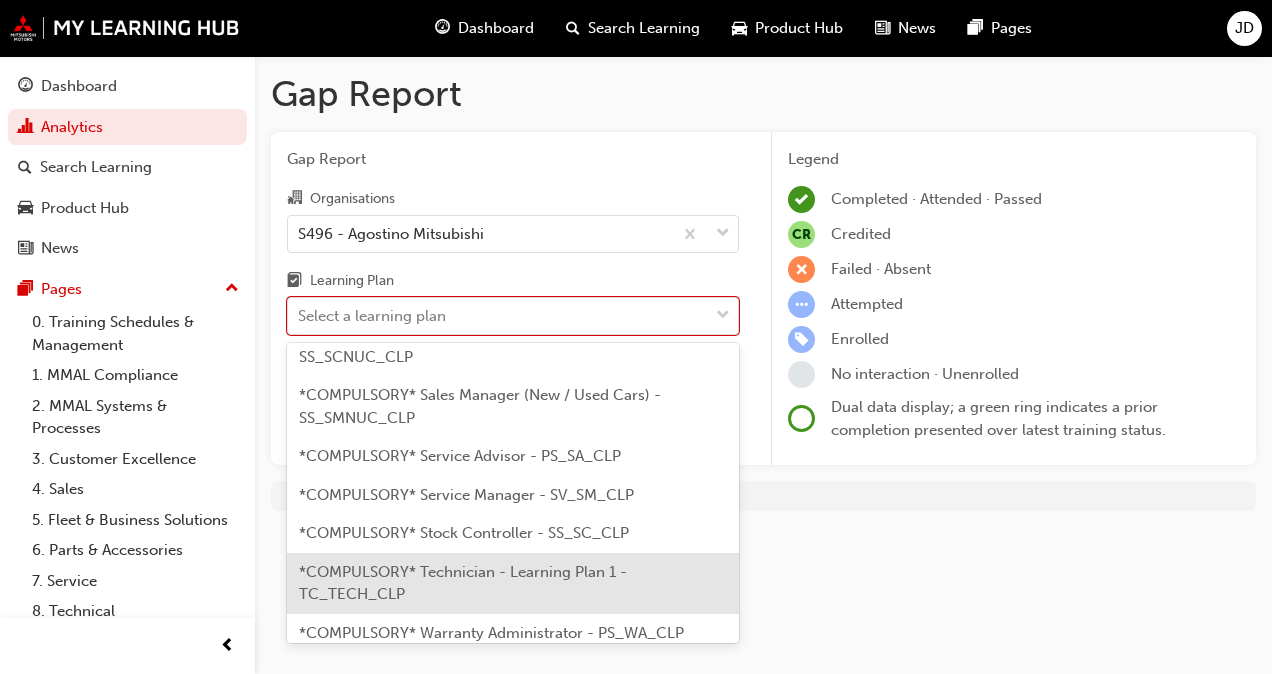 click on "*COMPULSORY* Technician - Learning Plan 1 - TC_TECH_CLP" at bounding box center [513, 583] 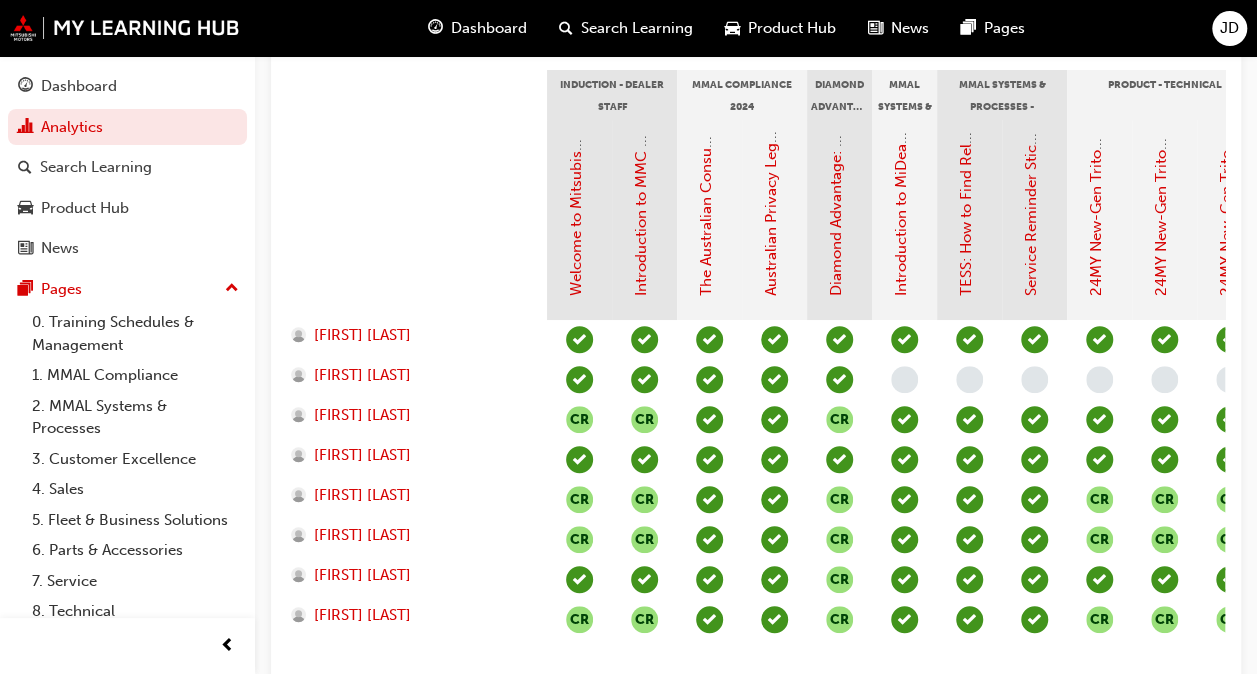 scroll, scrollTop: 500, scrollLeft: 0, axis: vertical 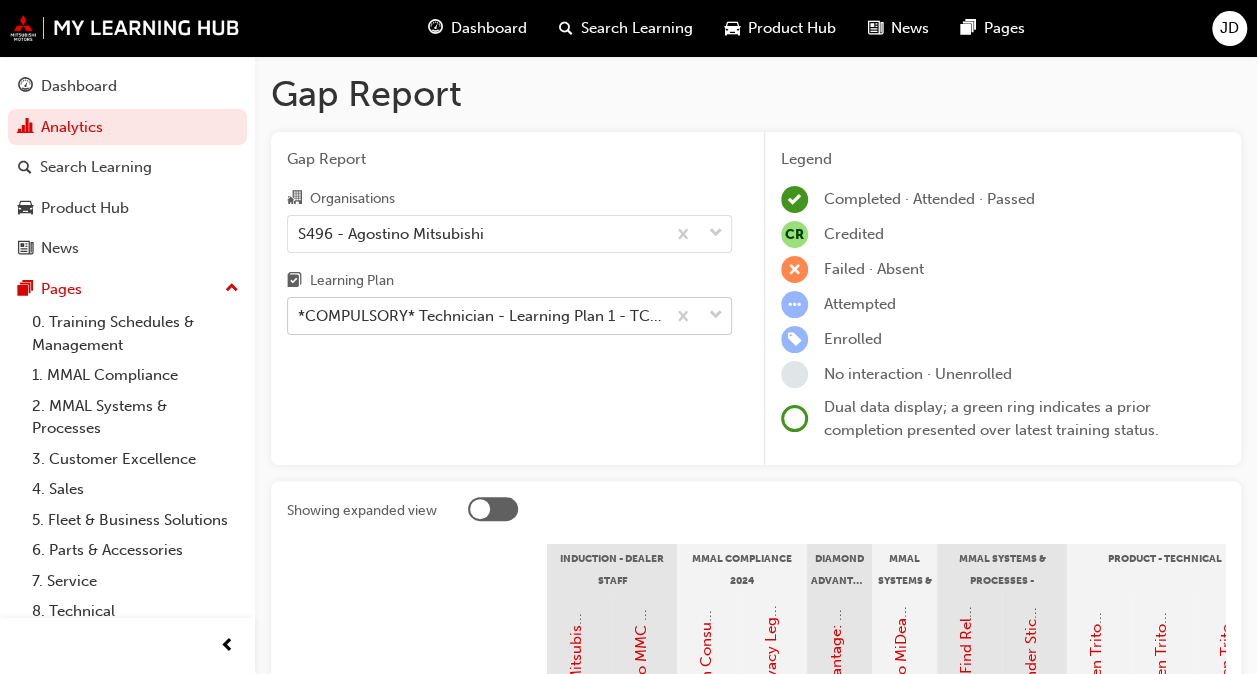 click on "Gap Report Organisations S496 - Agostino Mitsubishi Learning Plan *COMPULSORY* Technician - Learning Plan 1 - TC_TECH_CLP" at bounding box center [509, 299] 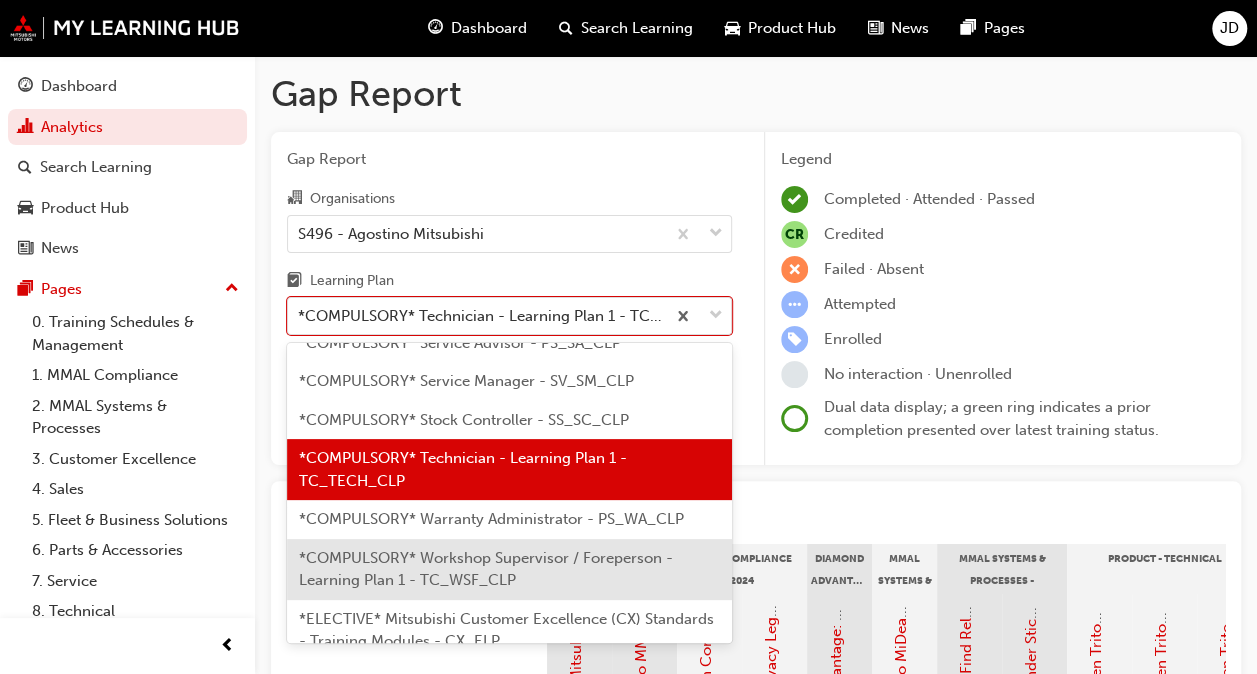 scroll, scrollTop: 1019, scrollLeft: 0, axis: vertical 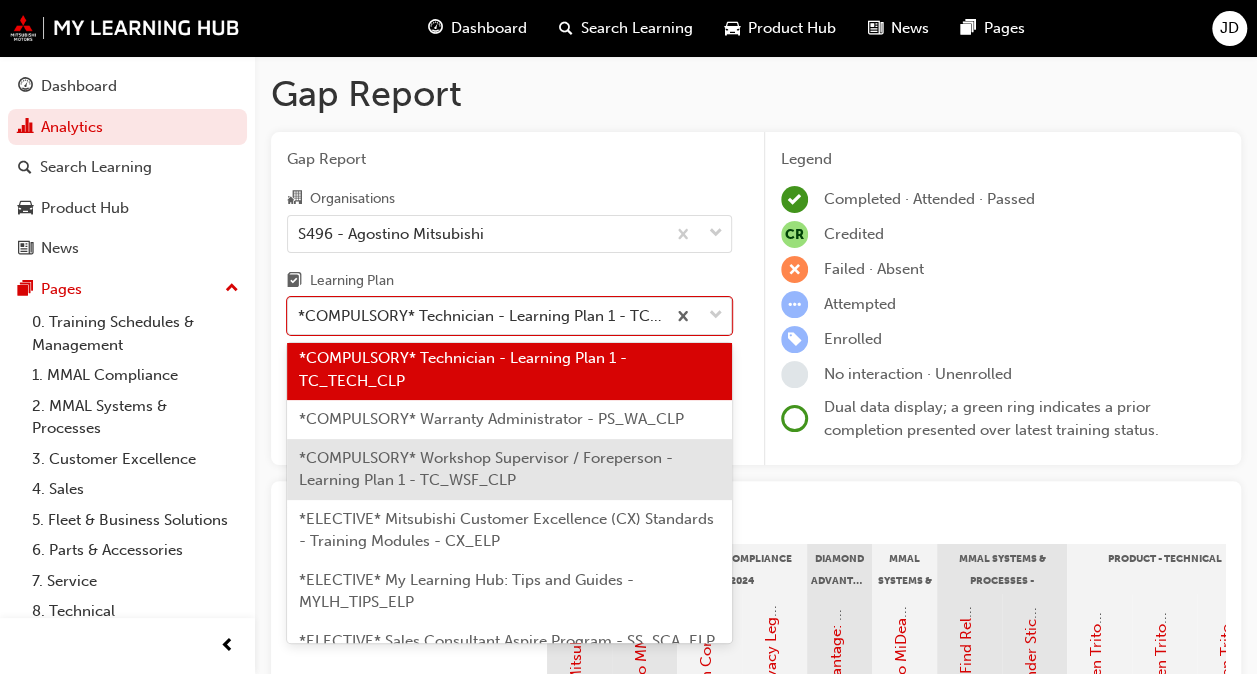 click on "*COMPULSORY* Workshop Supervisor / Foreperson - Learning Plan 1 - TC_WSF_CLP" at bounding box center [509, 469] 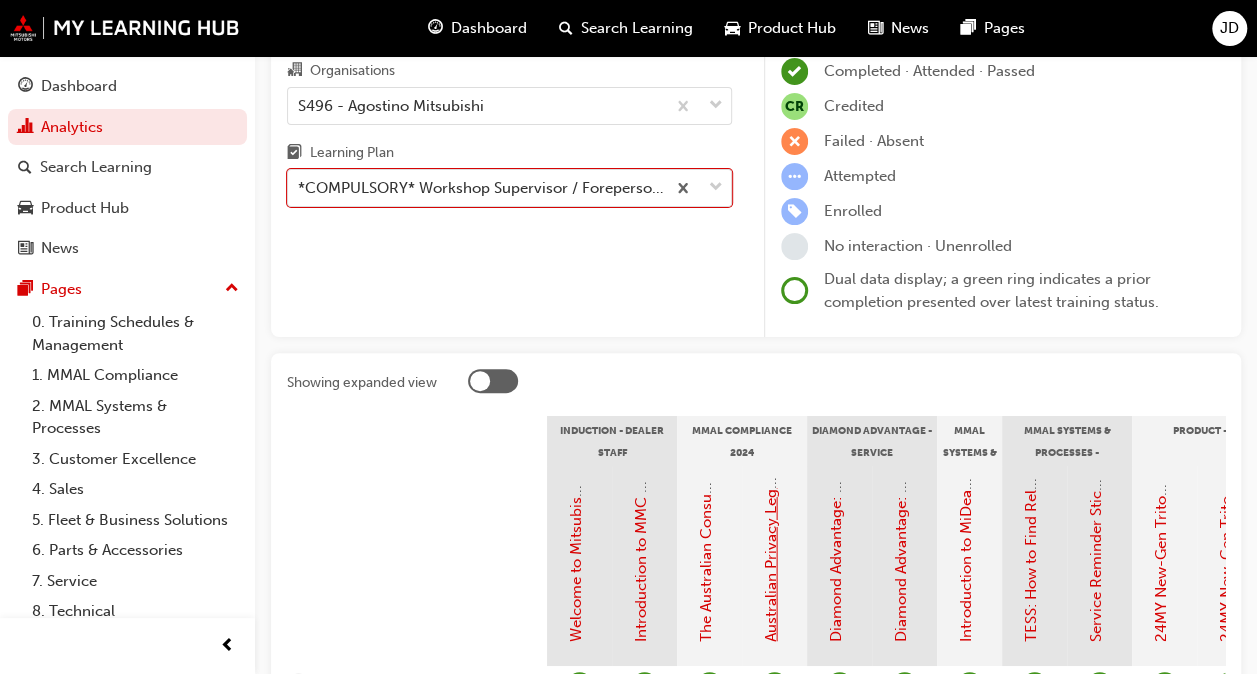 scroll, scrollTop: 300, scrollLeft: 0, axis: vertical 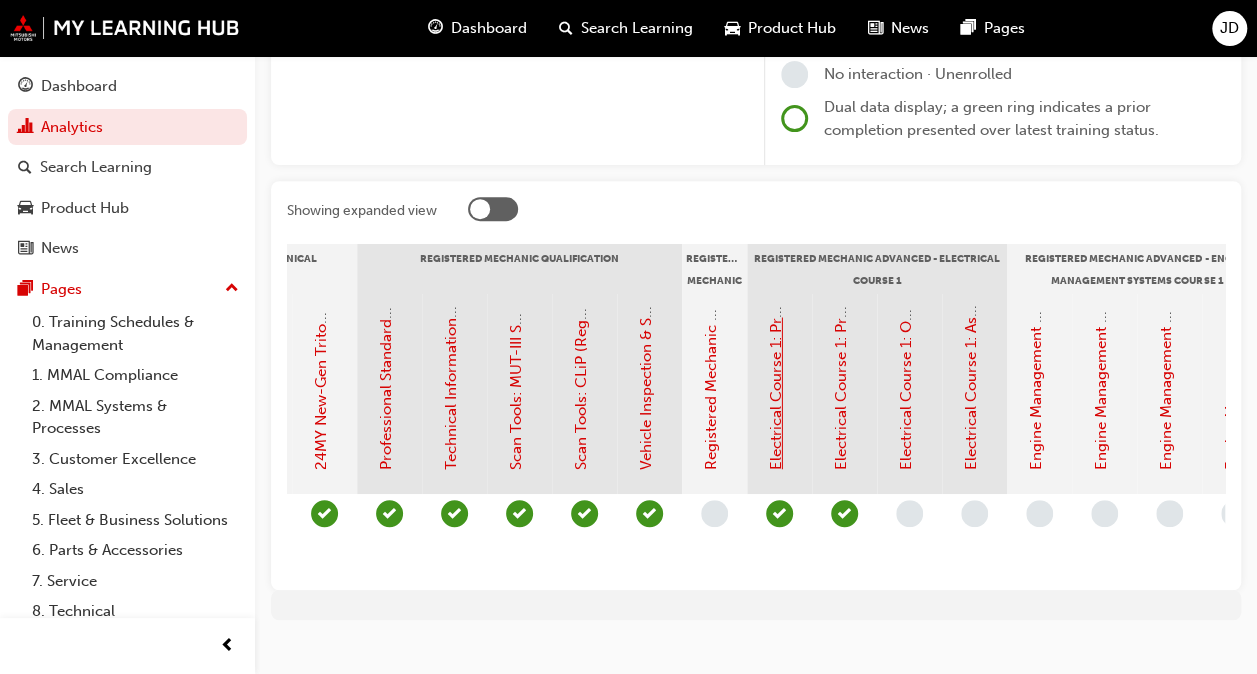 click on "Electrical Course 1: Pre-Learning Module 1 (Registered Mechanic Advanced)" at bounding box center (776, 207) 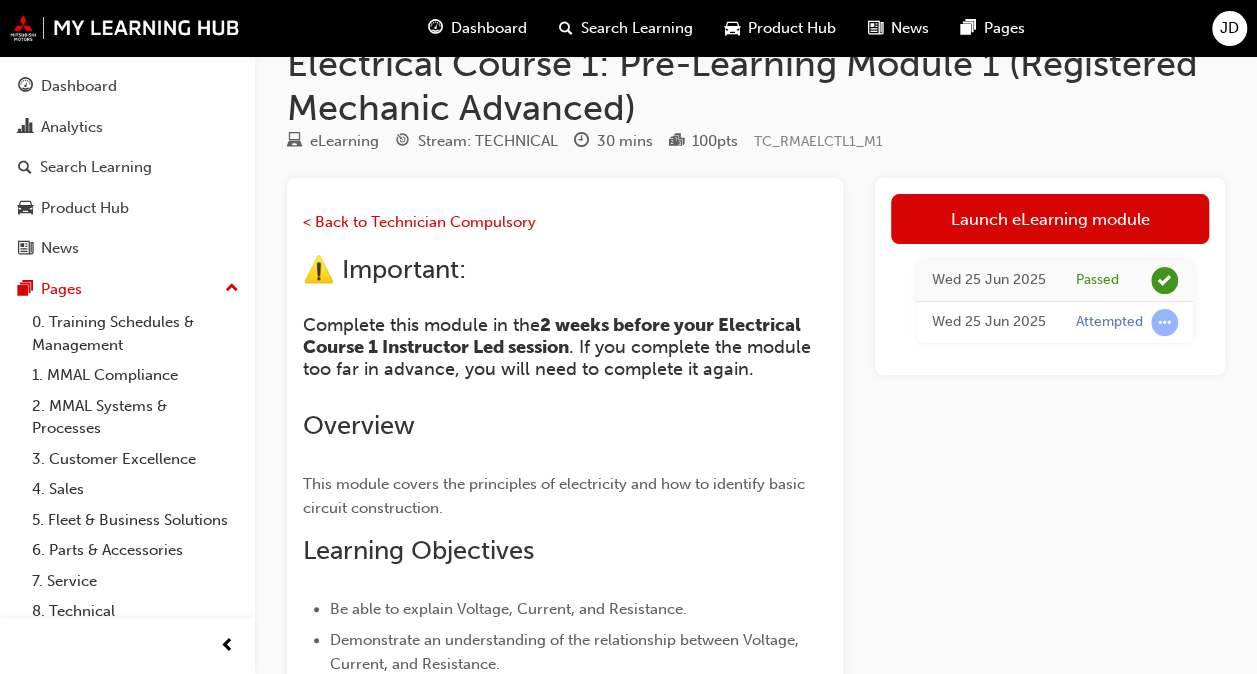 scroll, scrollTop: 0, scrollLeft: 0, axis: both 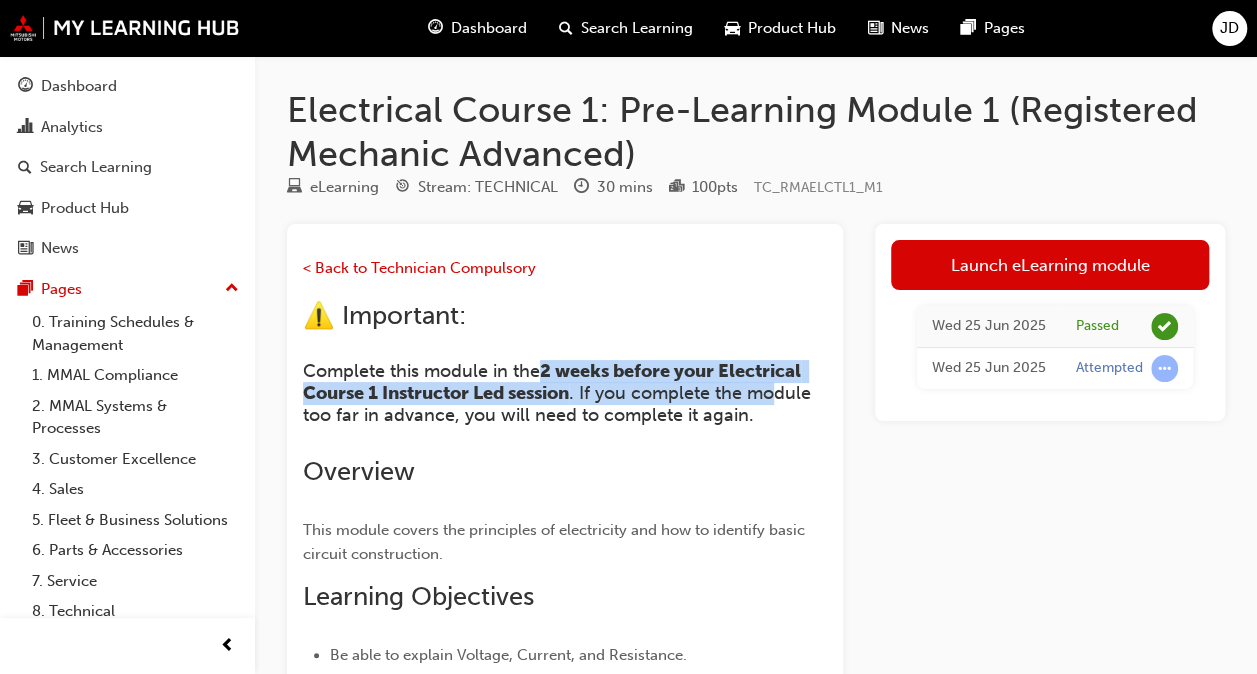 drag, startPoint x: 536, startPoint y: 365, endPoint x: 784, endPoint y: 386, distance: 248.88753 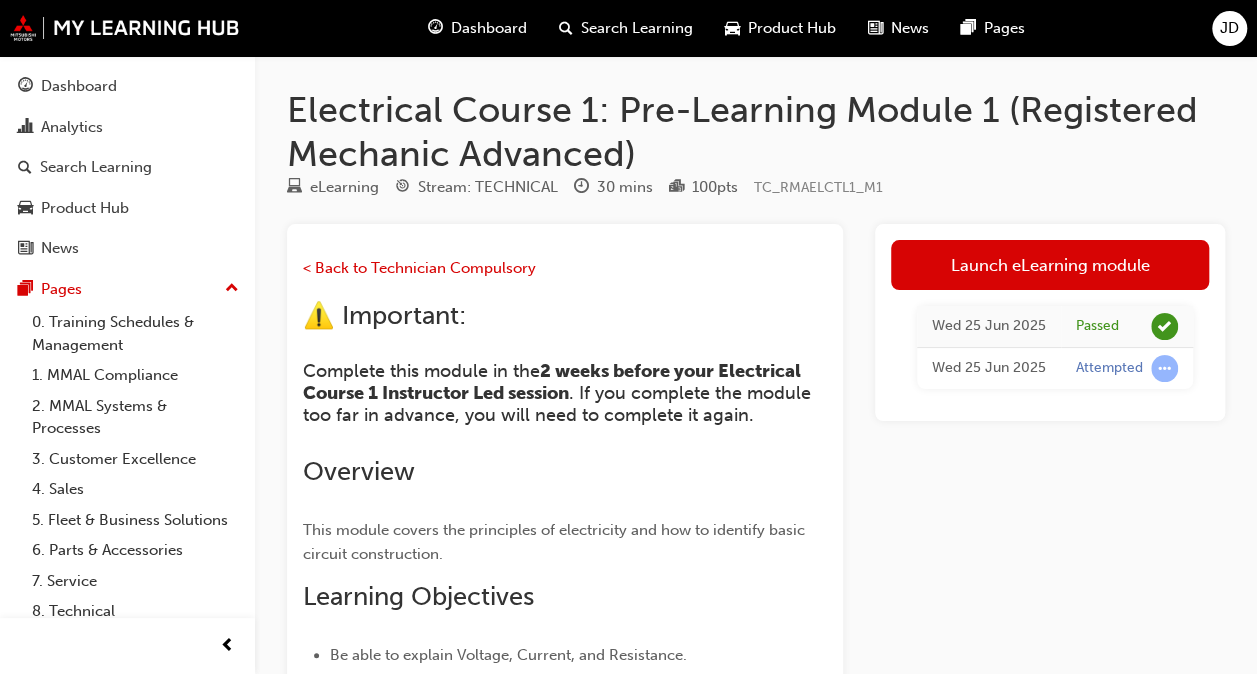 drag, startPoint x: 784, startPoint y: 386, endPoint x: 769, endPoint y: 456, distance: 71.5891 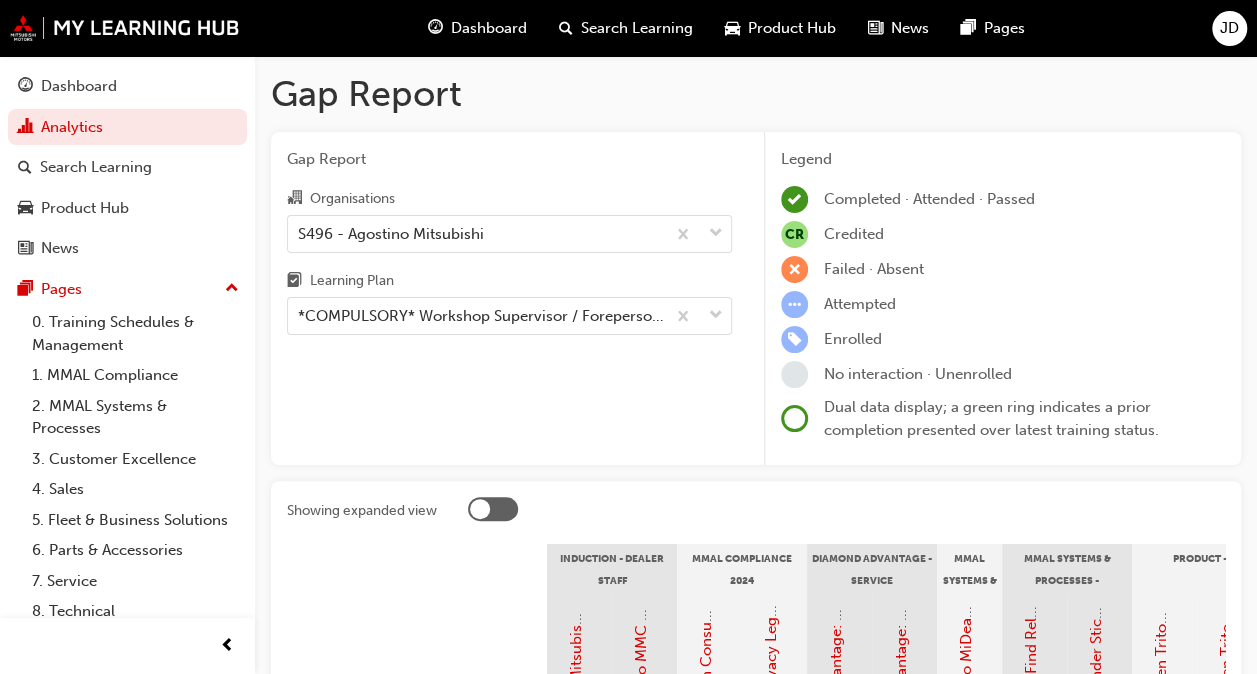 scroll, scrollTop: 300, scrollLeft: 0, axis: vertical 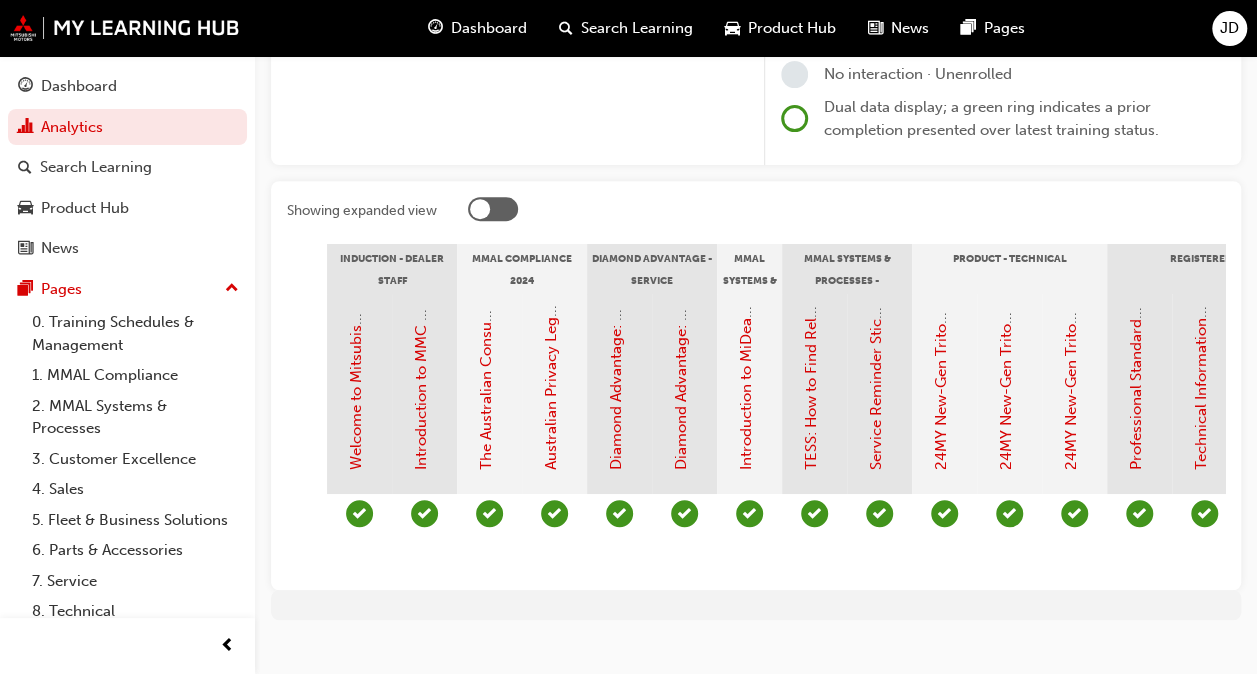 click at bounding box center (493, 209) 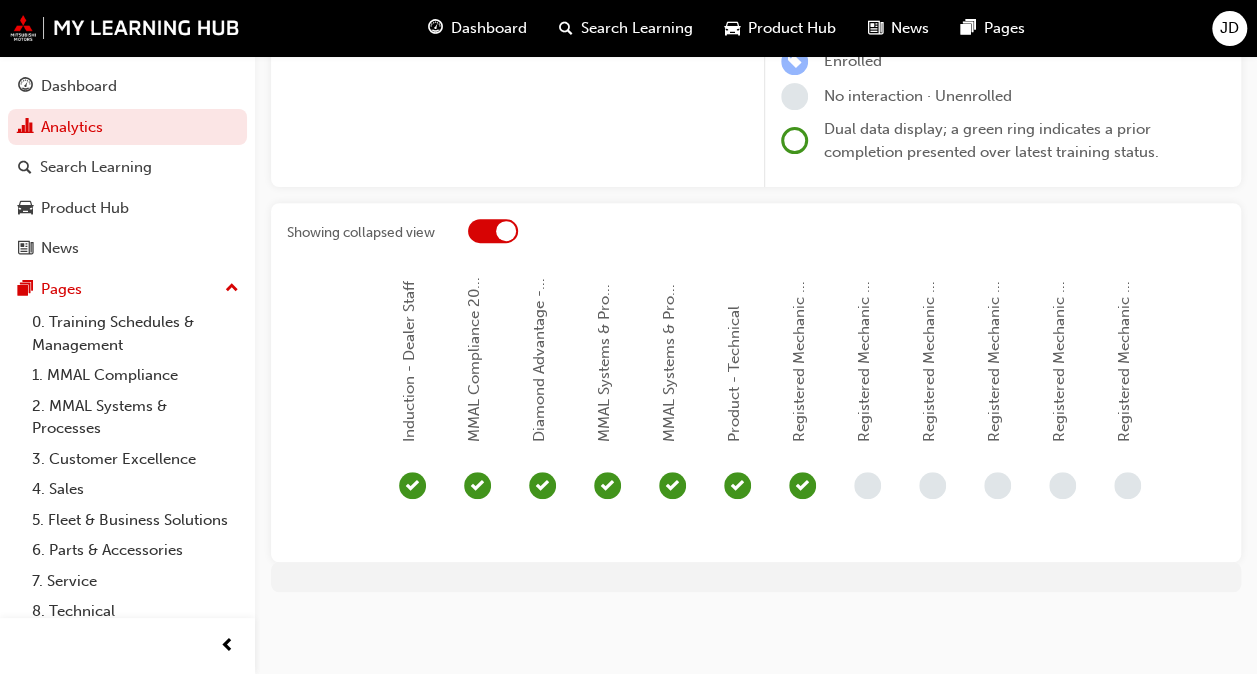 scroll, scrollTop: 292, scrollLeft: 0, axis: vertical 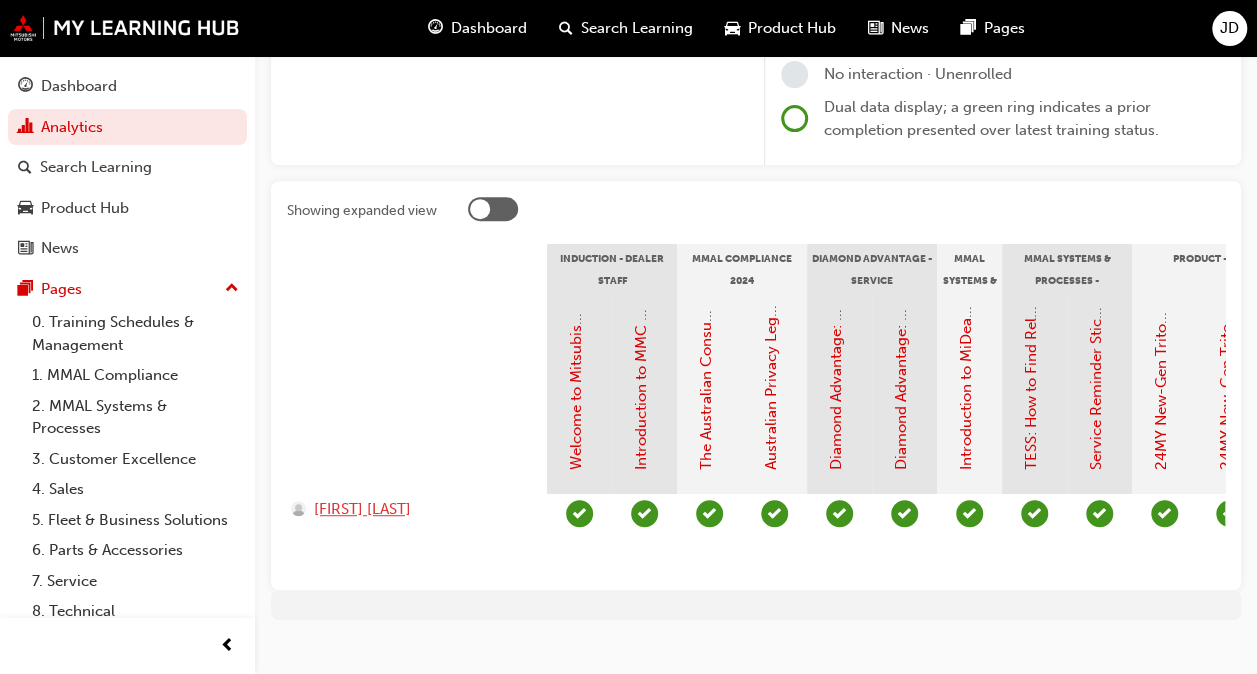 click on "[FIRST] [LAST]" at bounding box center [362, 509] 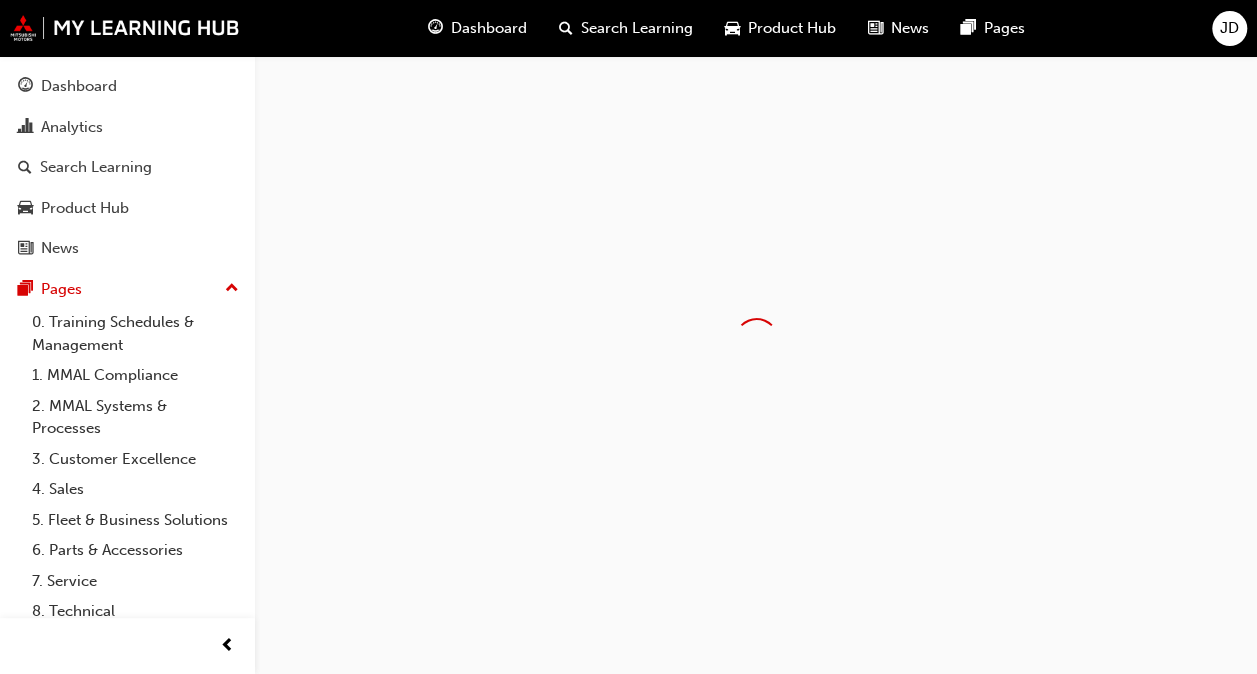 scroll, scrollTop: 0, scrollLeft: 0, axis: both 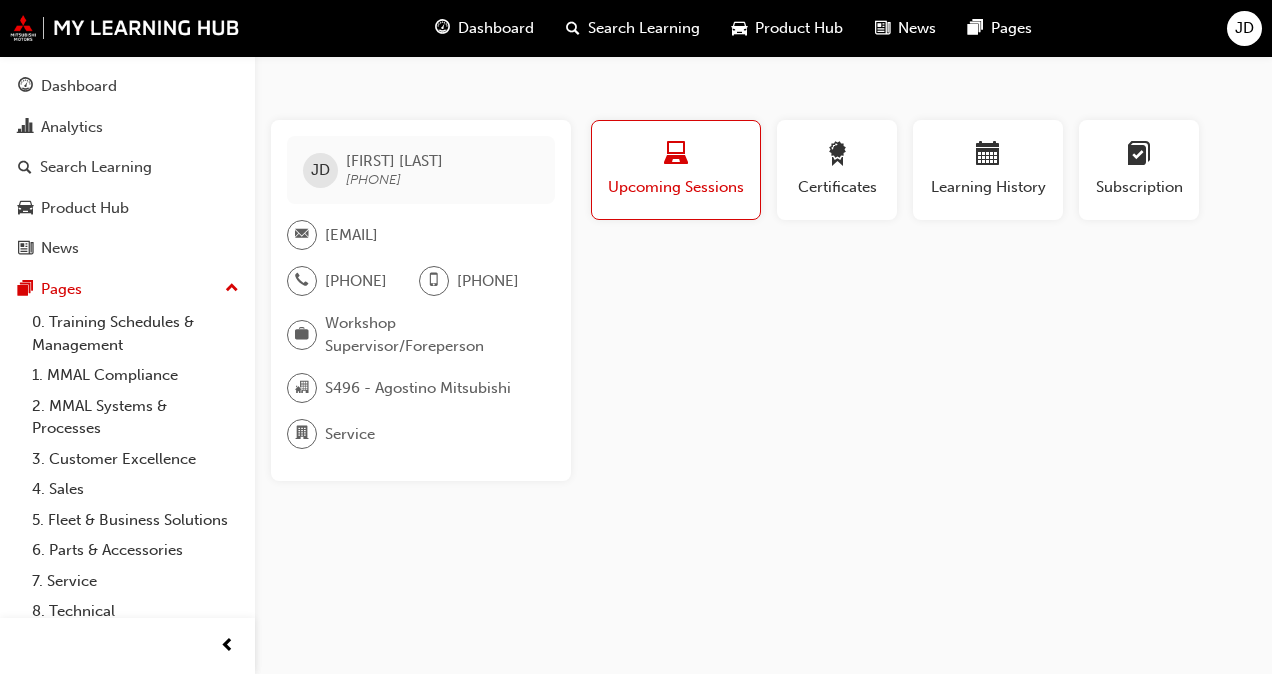 click on "Upcoming Sessions" at bounding box center [676, 187] 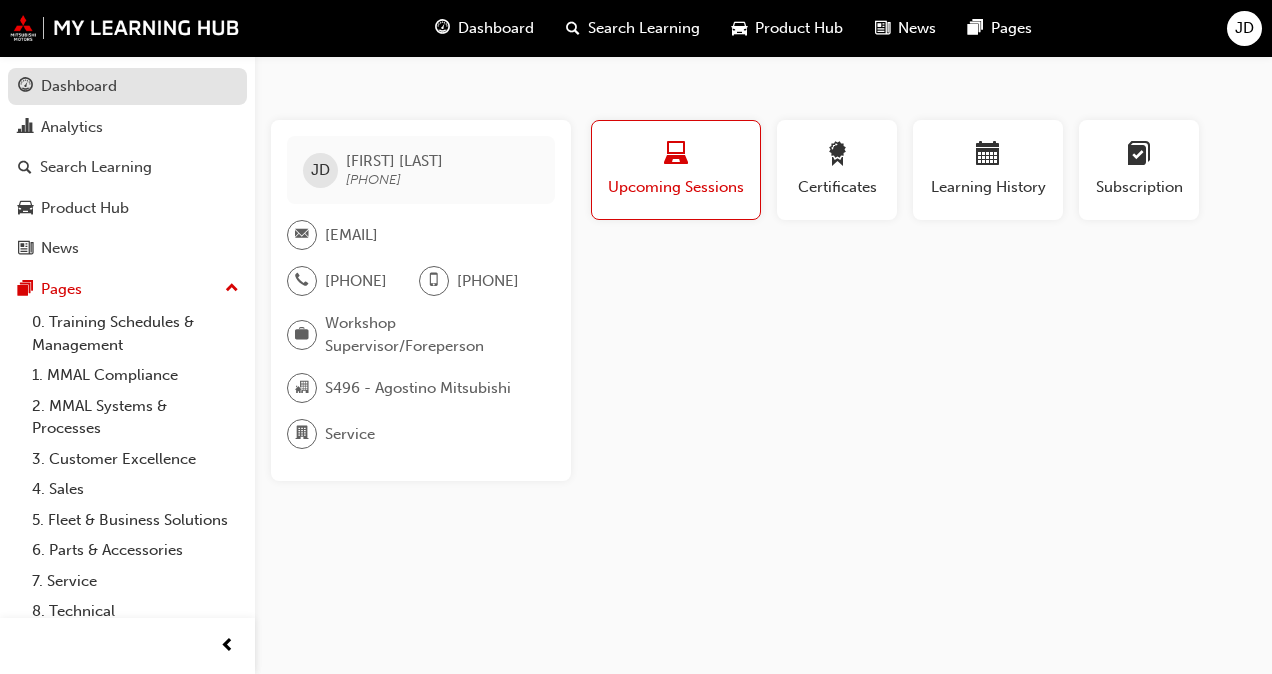 click on "Dashboard" at bounding box center [79, 86] 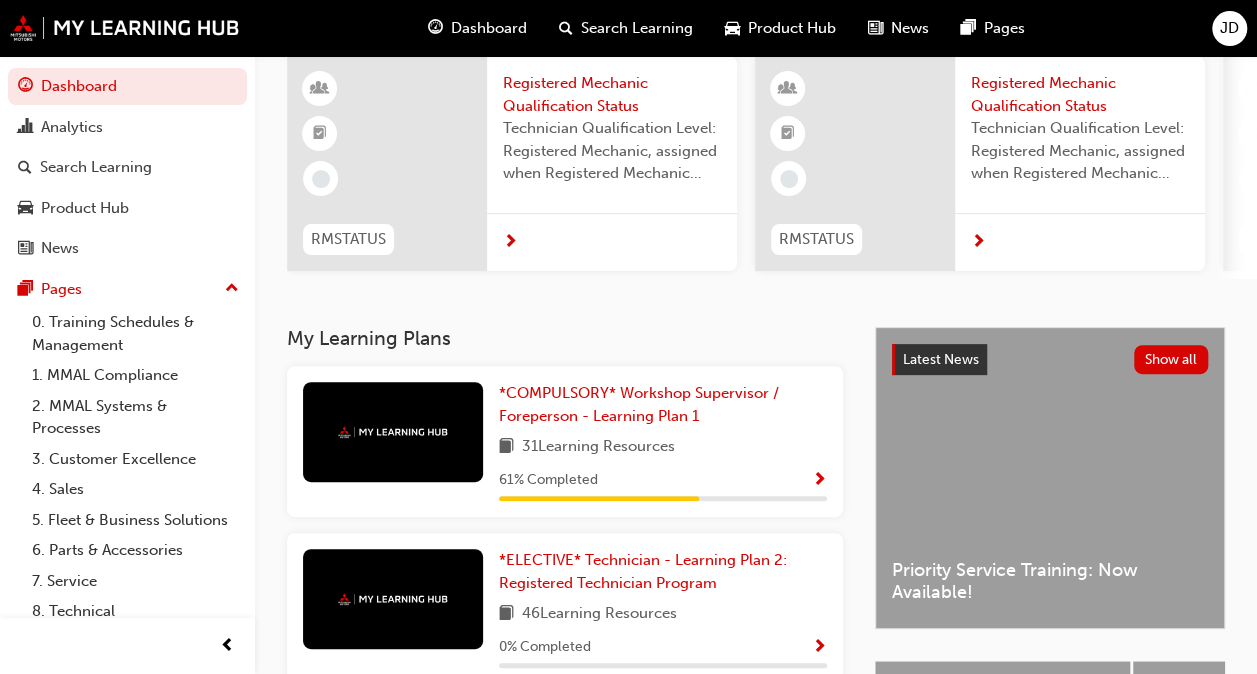 scroll, scrollTop: 200, scrollLeft: 0, axis: vertical 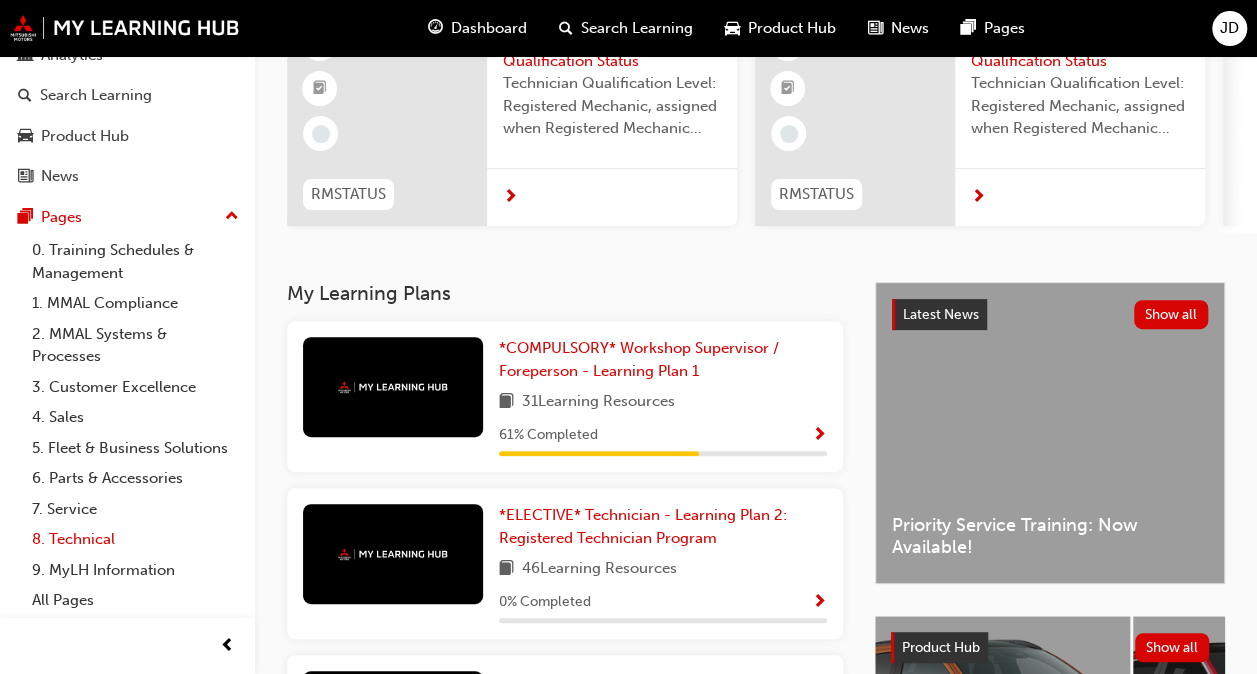 click on "8. Technical" at bounding box center (135, 539) 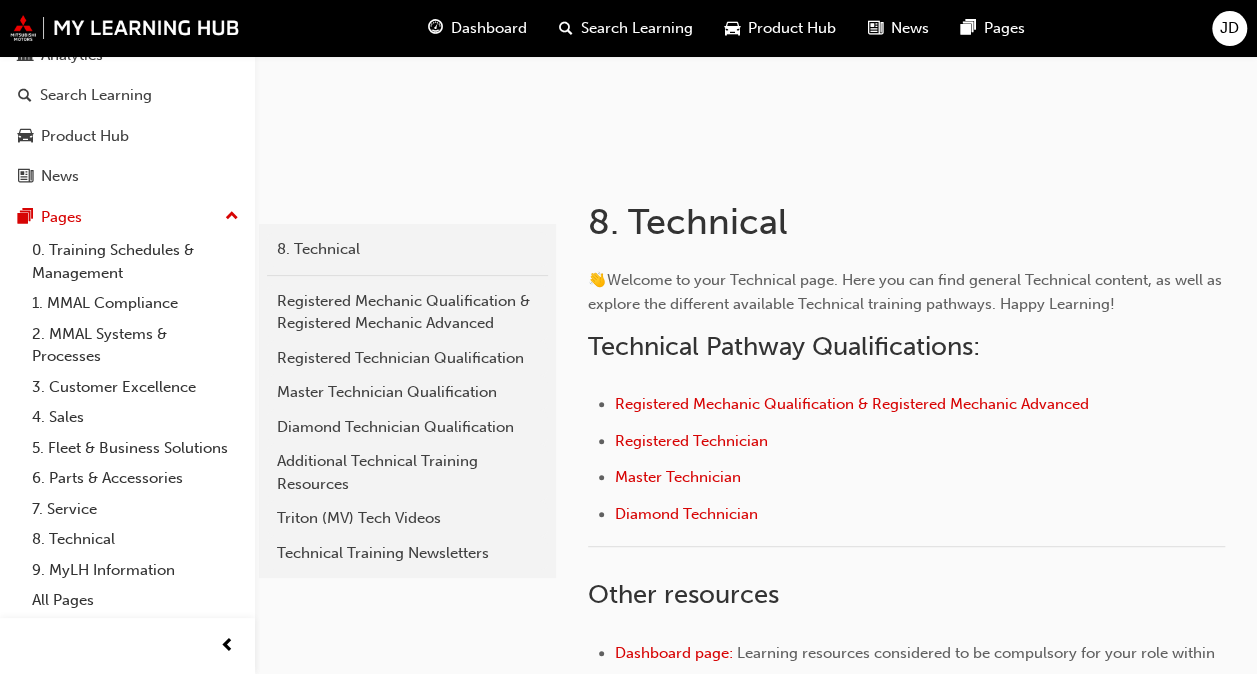 scroll, scrollTop: 0, scrollLeft: 0, axis: both 